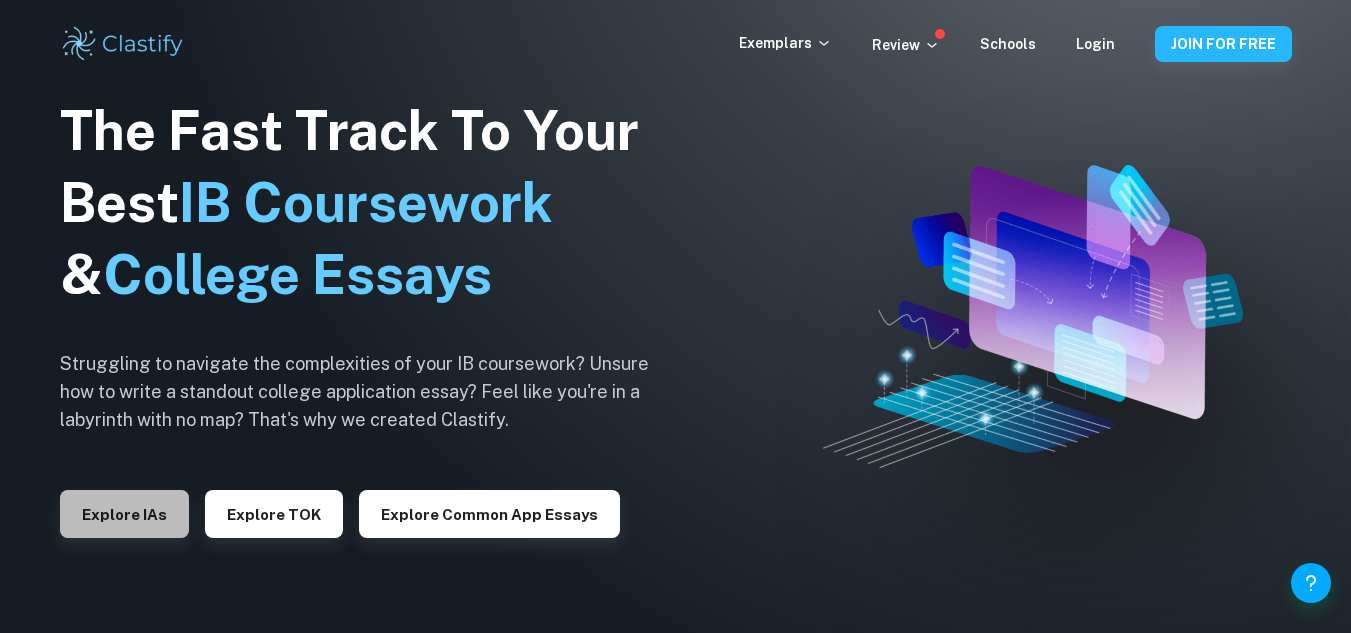 click on "Explore IAs" at bounding box center [124, 514] 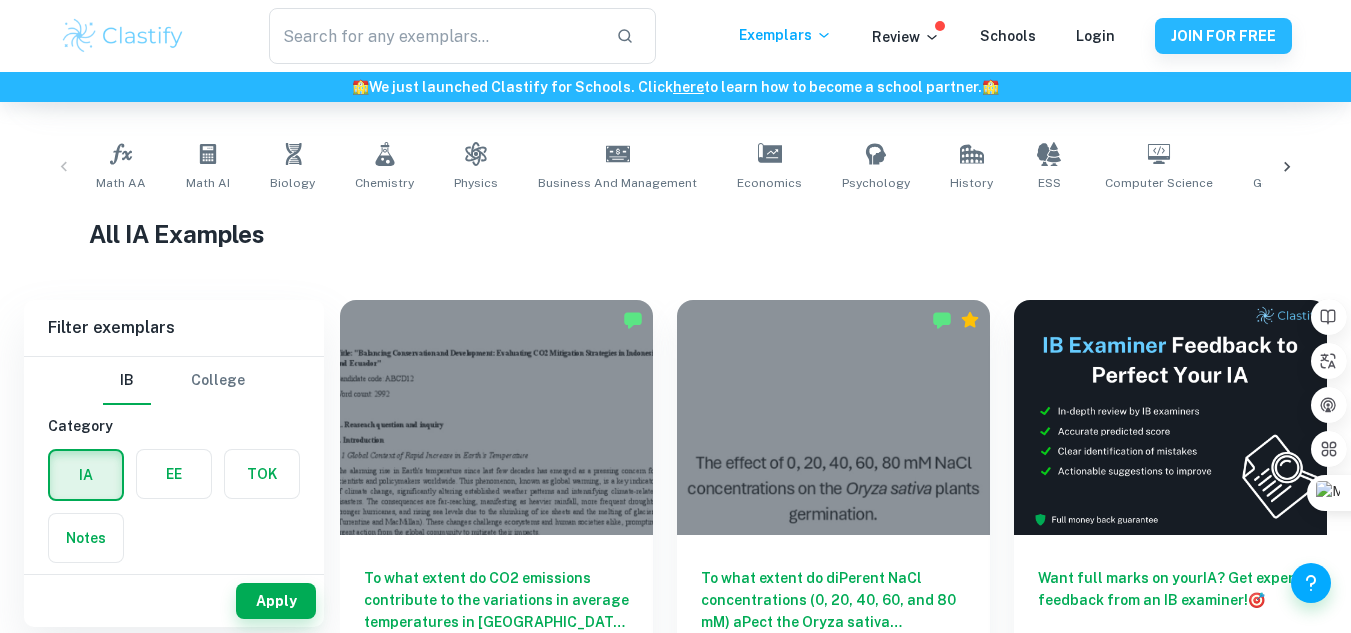 scroll, scrollTop: 393, scrollLeft: 0, axis: vertical 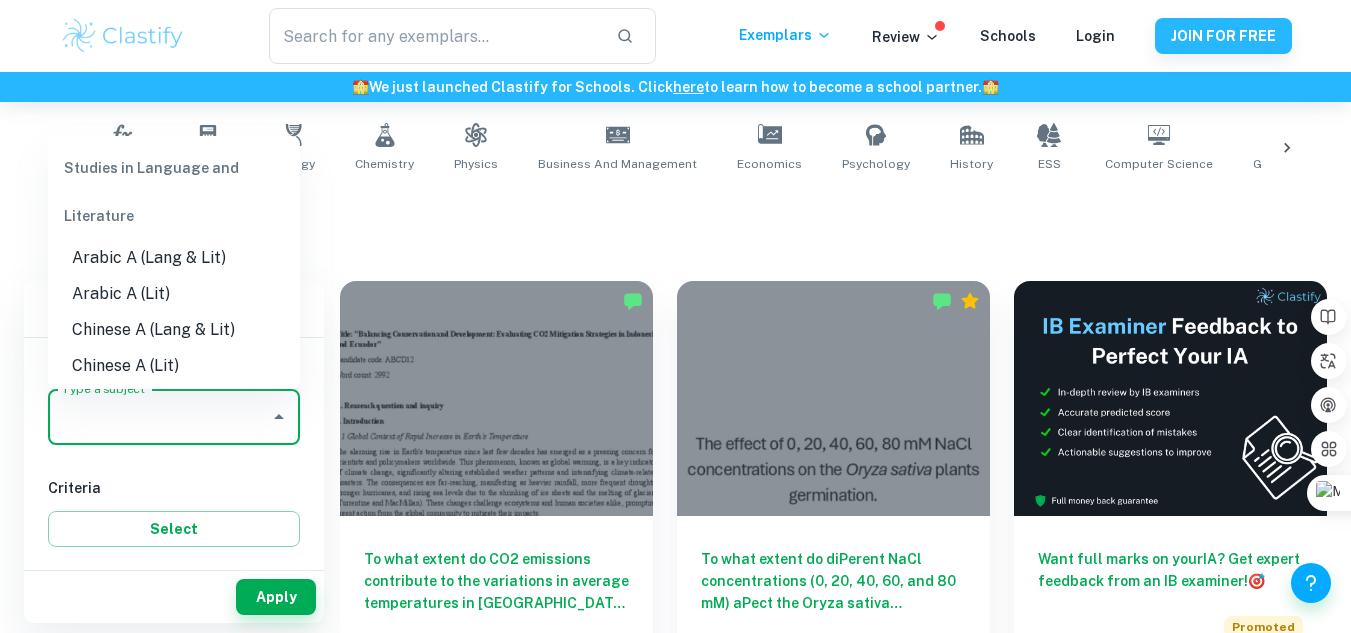 click on "Type a subject" at bounding box center [159, 417] 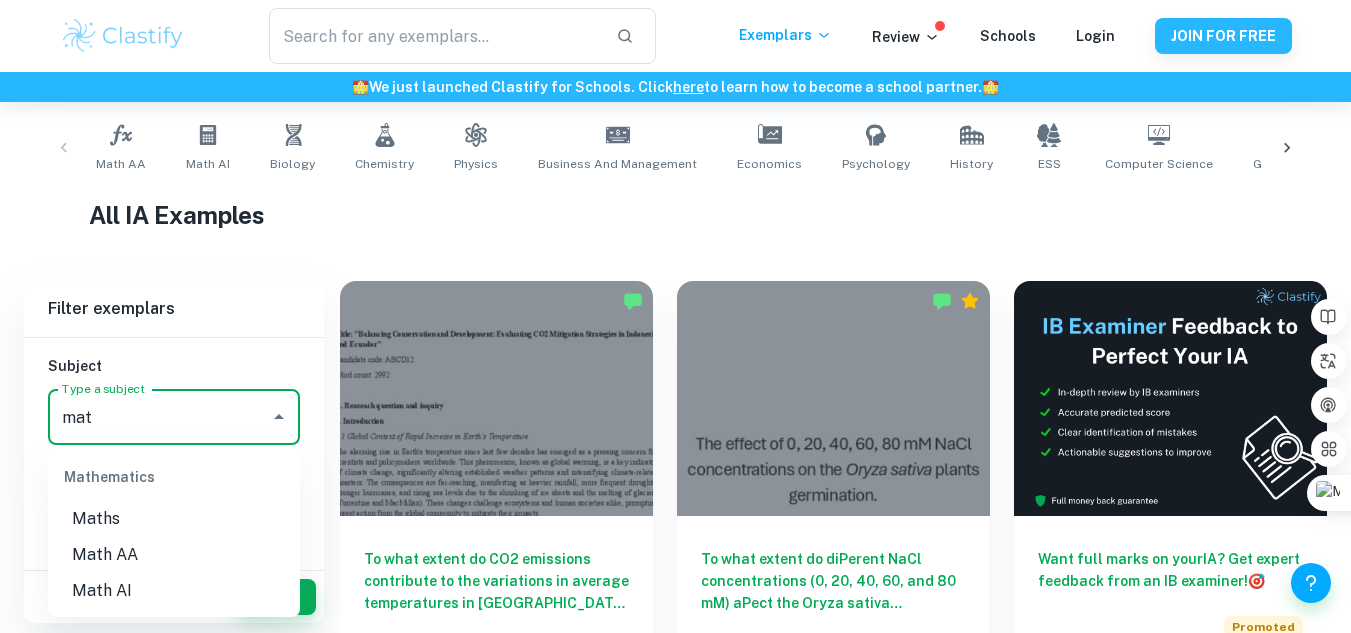 click on "Math AA" at bounding box center [174, 555] 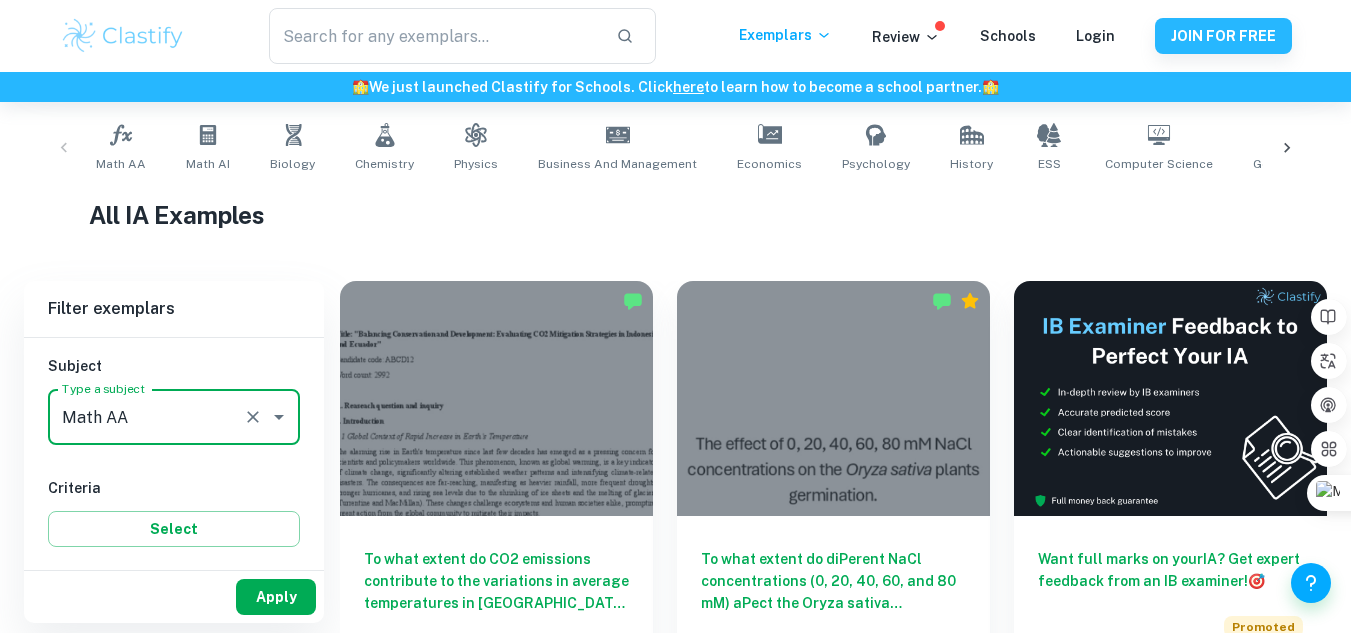 type on "Math AA" 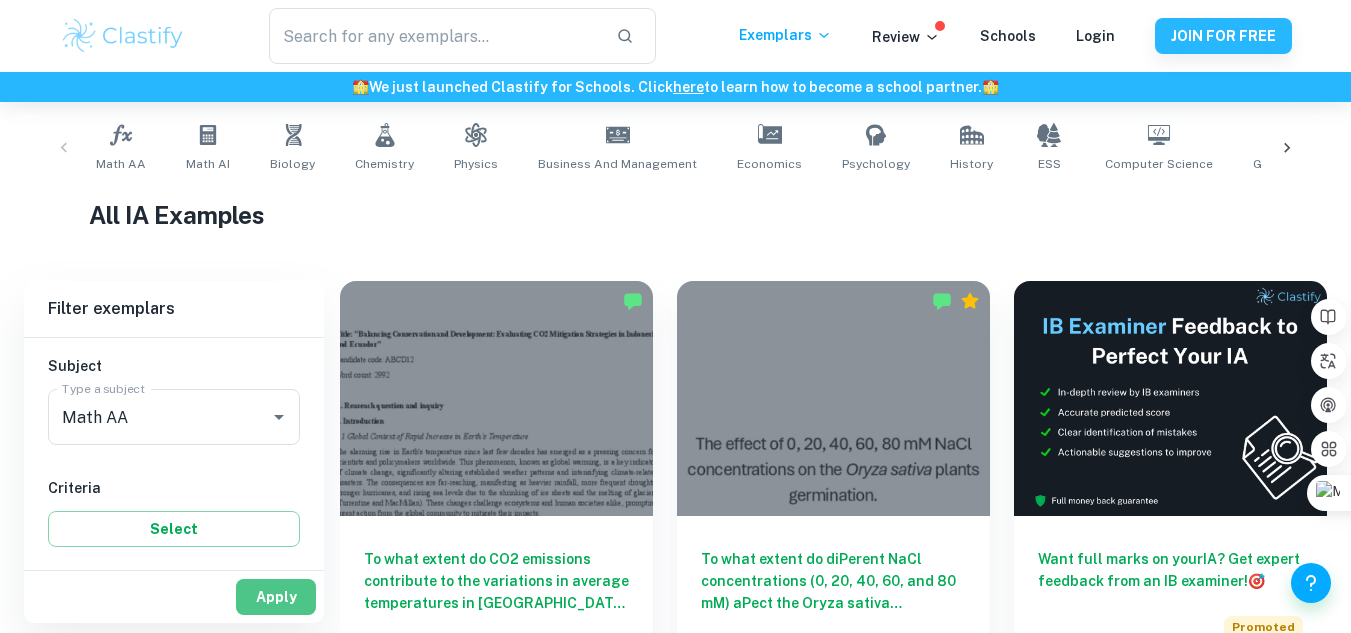 click on "Apply" at bounding box center [276, 597] 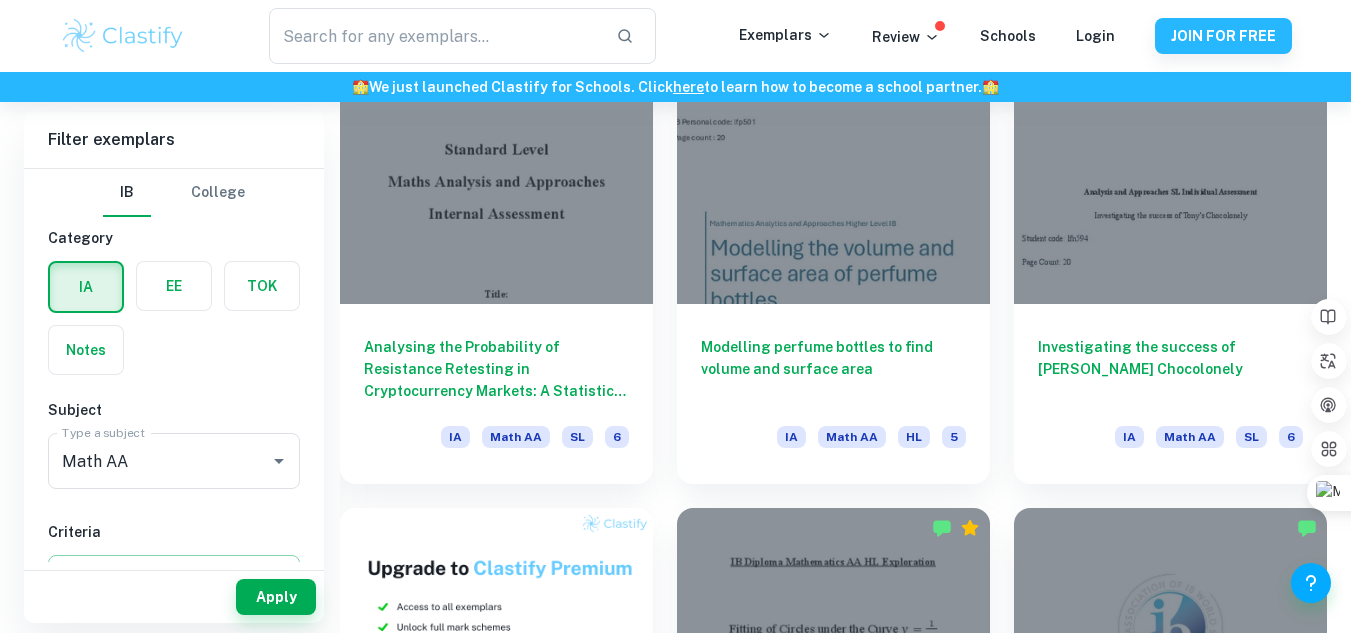 scroll, scrollTop: 1044, scrollLeft: 0, axis: vertical 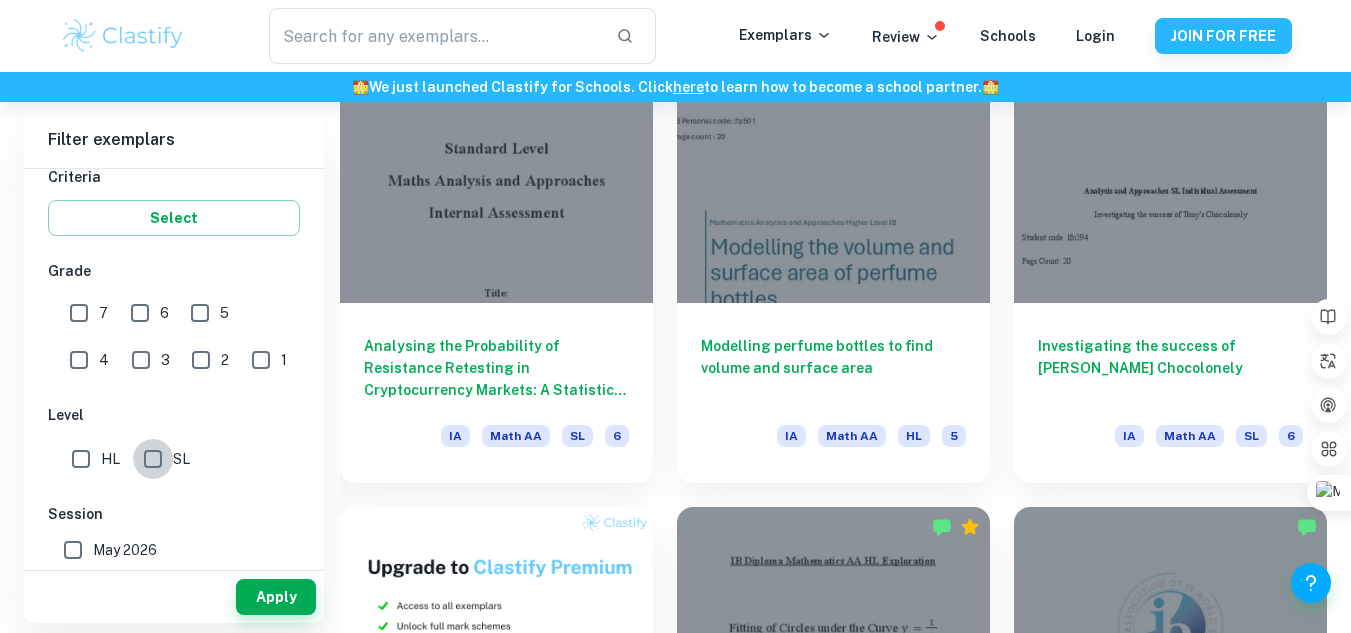 click on "SL" at bounding box center [153, 459] 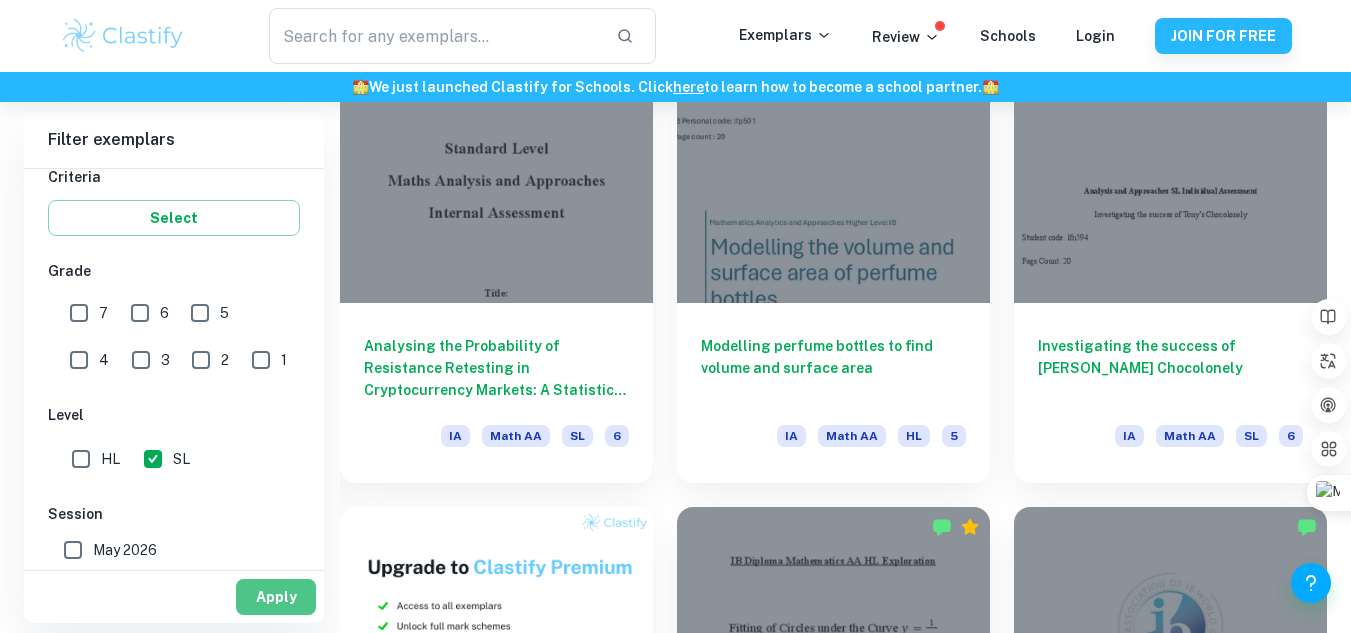 click on "Apply" at bounding box center (276, 597) 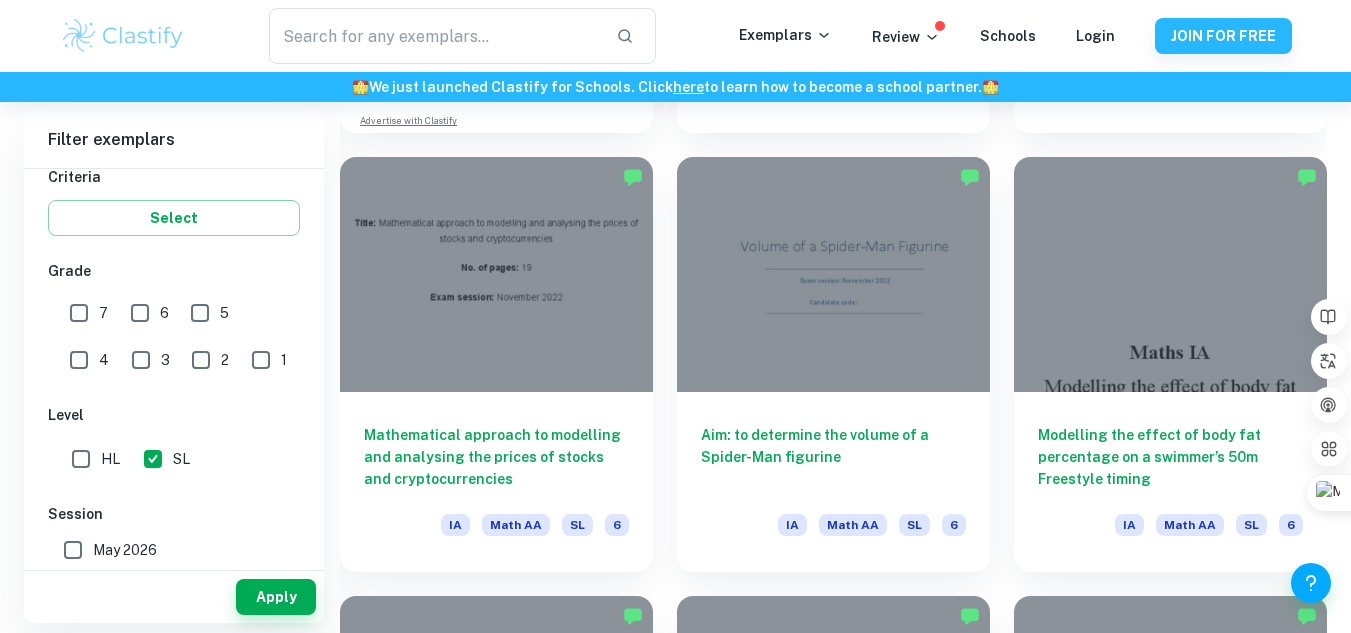 scroll, scrollTop: 8854, scrollLeft: 0, axis: vertical 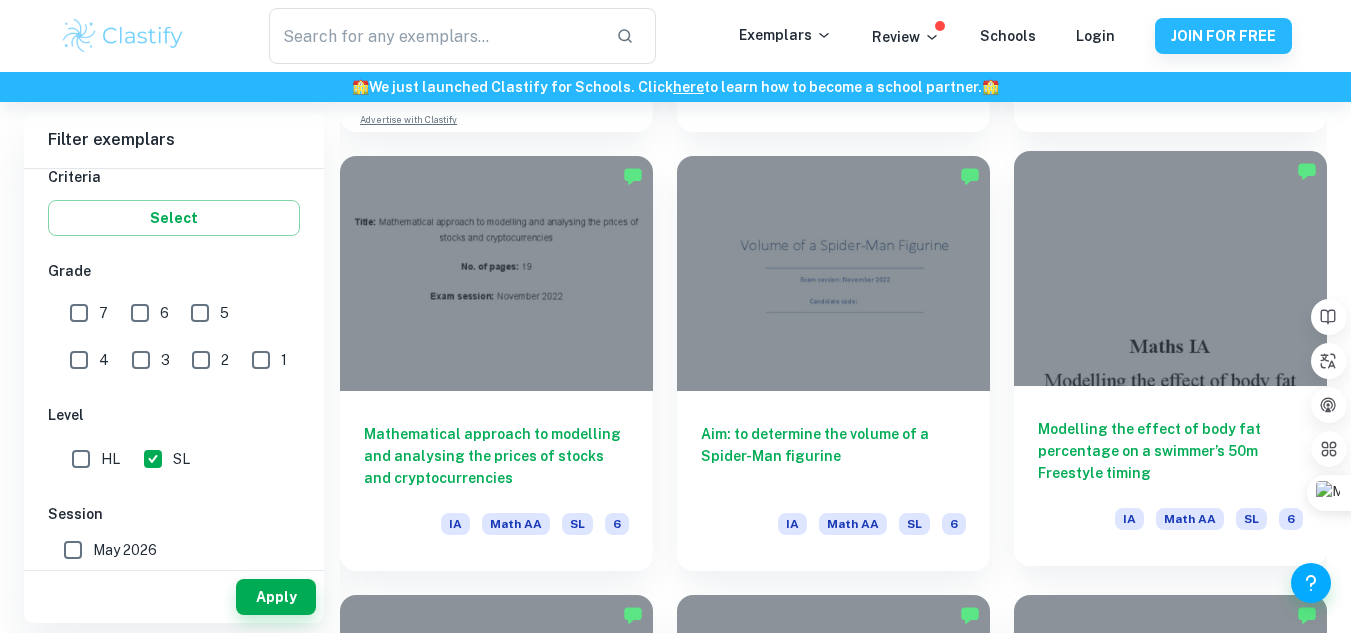 click at bounding box center [1170, 268] 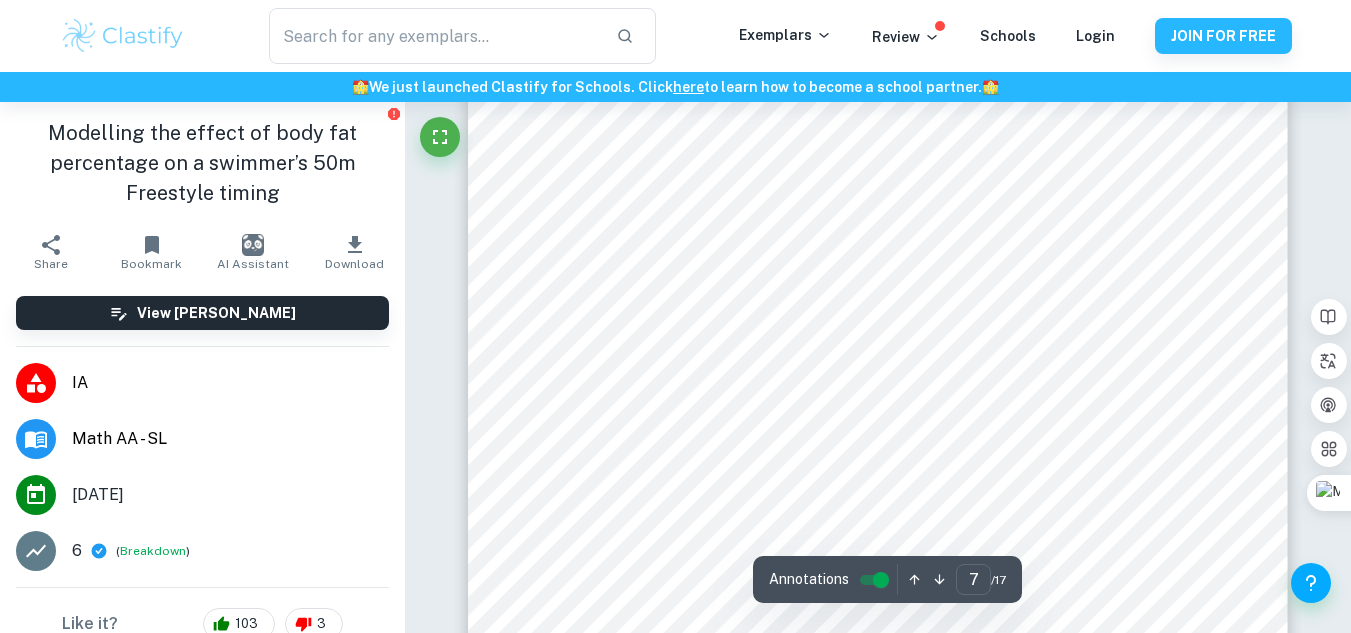 scroll, scrollTop: 7386, scrollLeft: 0, axis: vertical 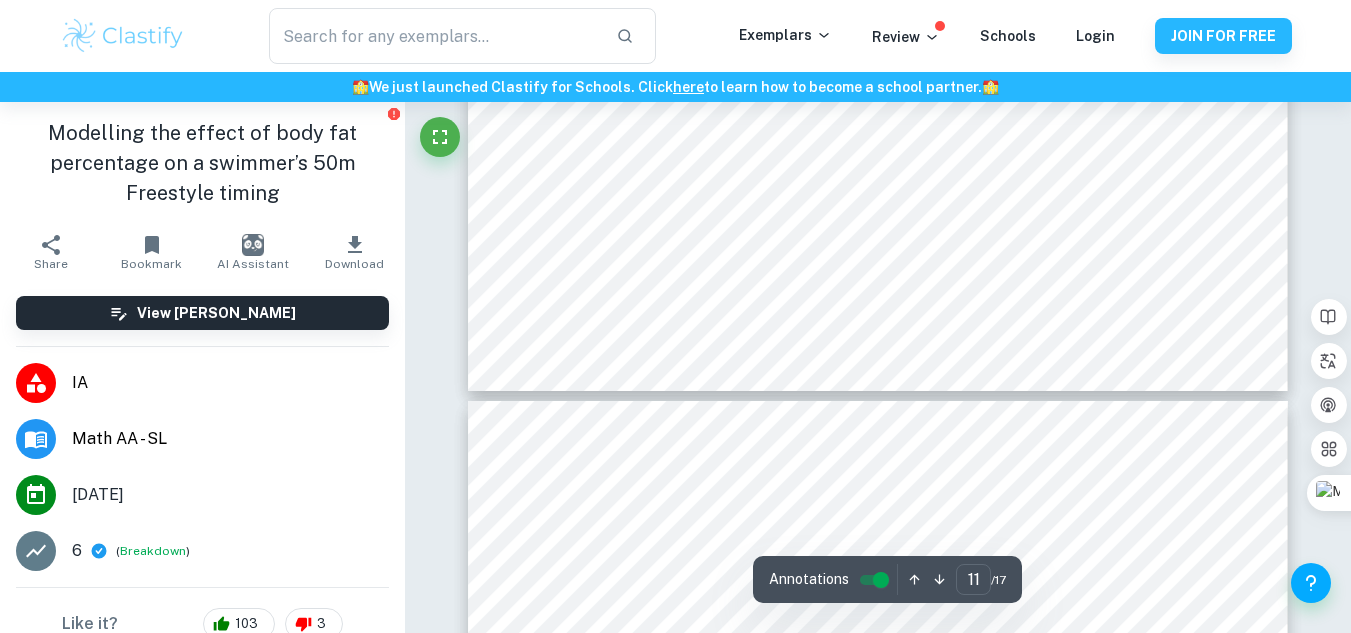 type on "12" 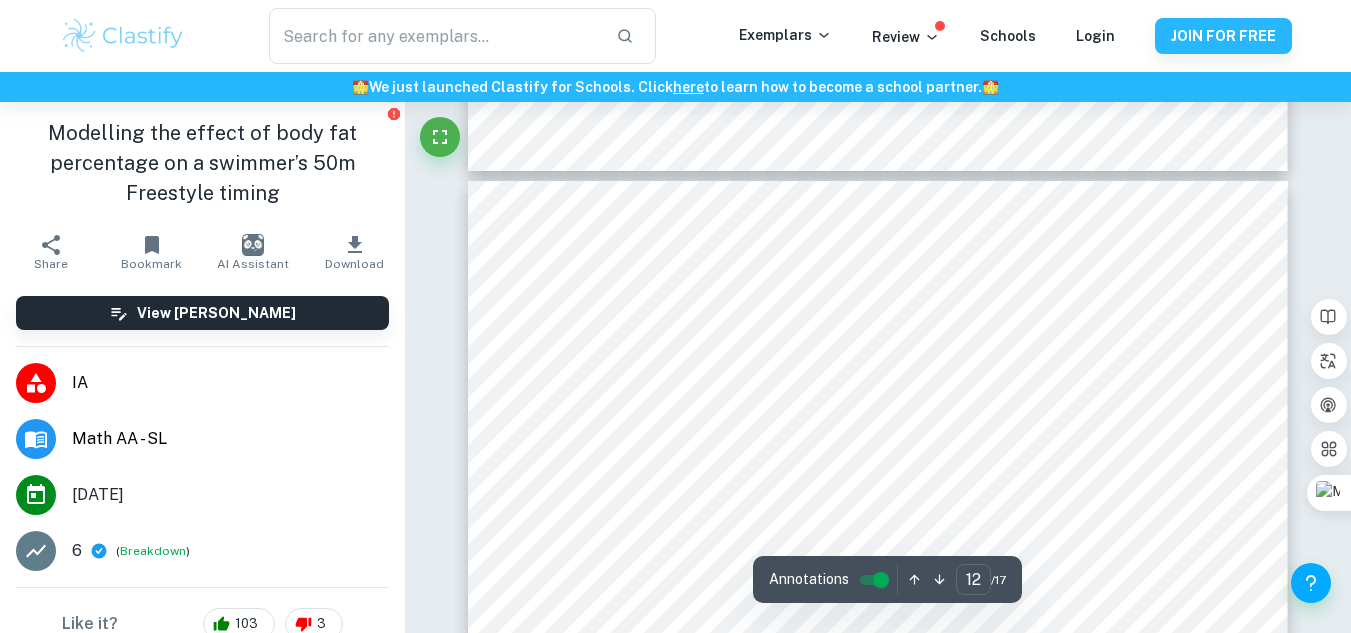 scroll, scrollTop: 13301, scrollLeft: 0, axis: vertical 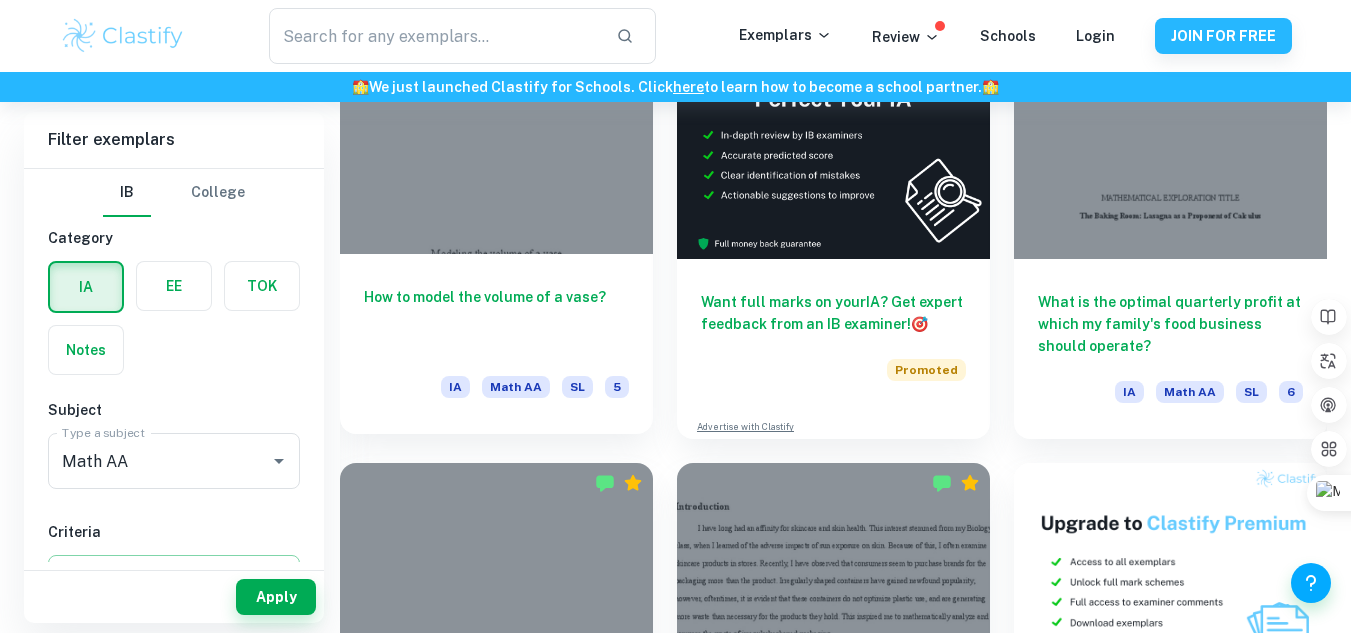 click on "How to model the volume of a vase?" at bounding box center (496, 319) 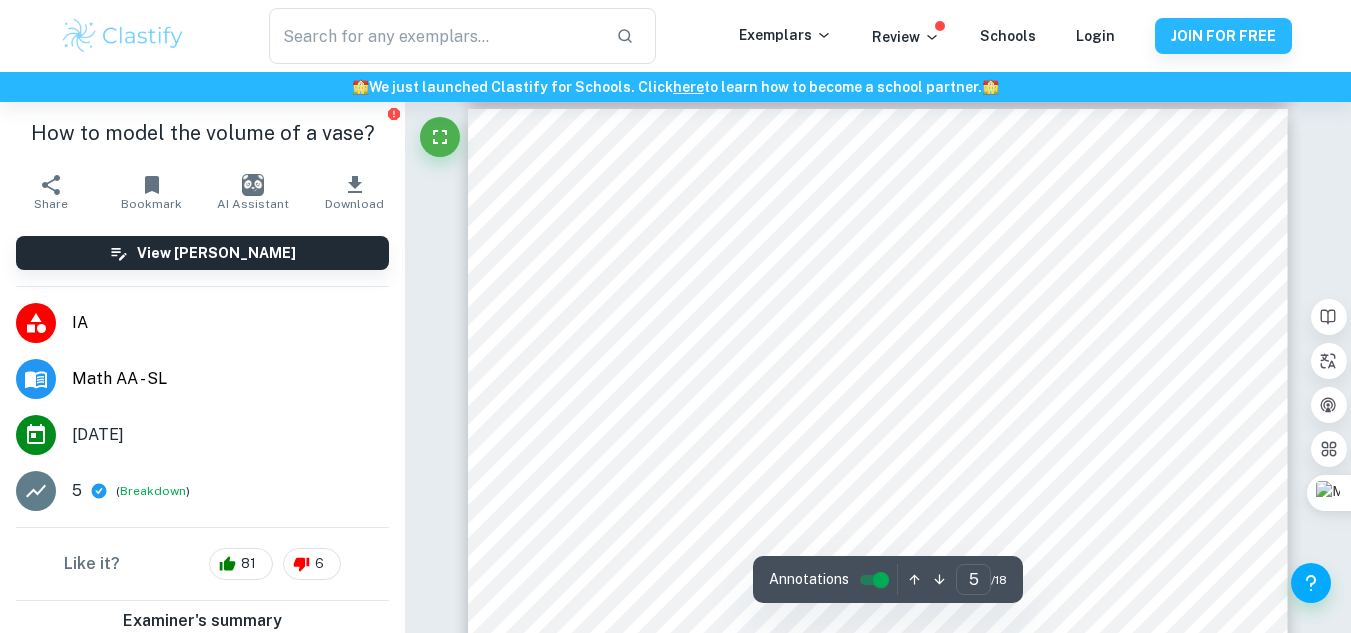 scroll, scrollTop: 4956, scrollLeft: 0, axis: vertical 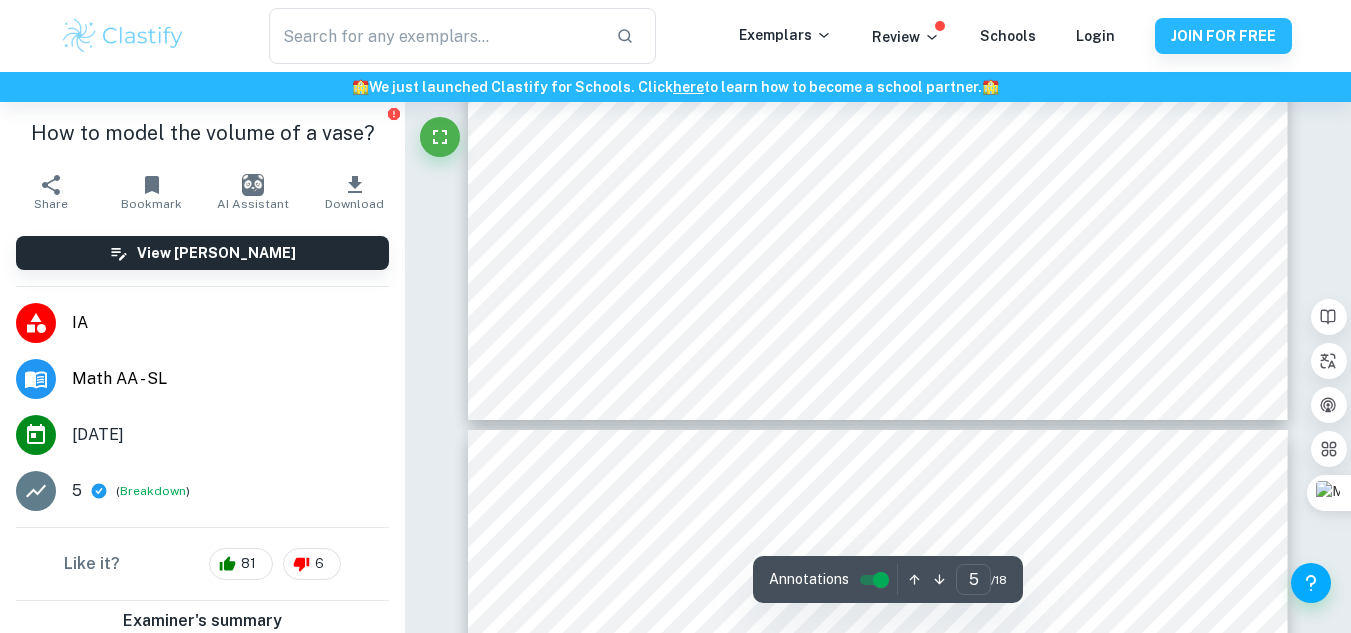 type on "6" 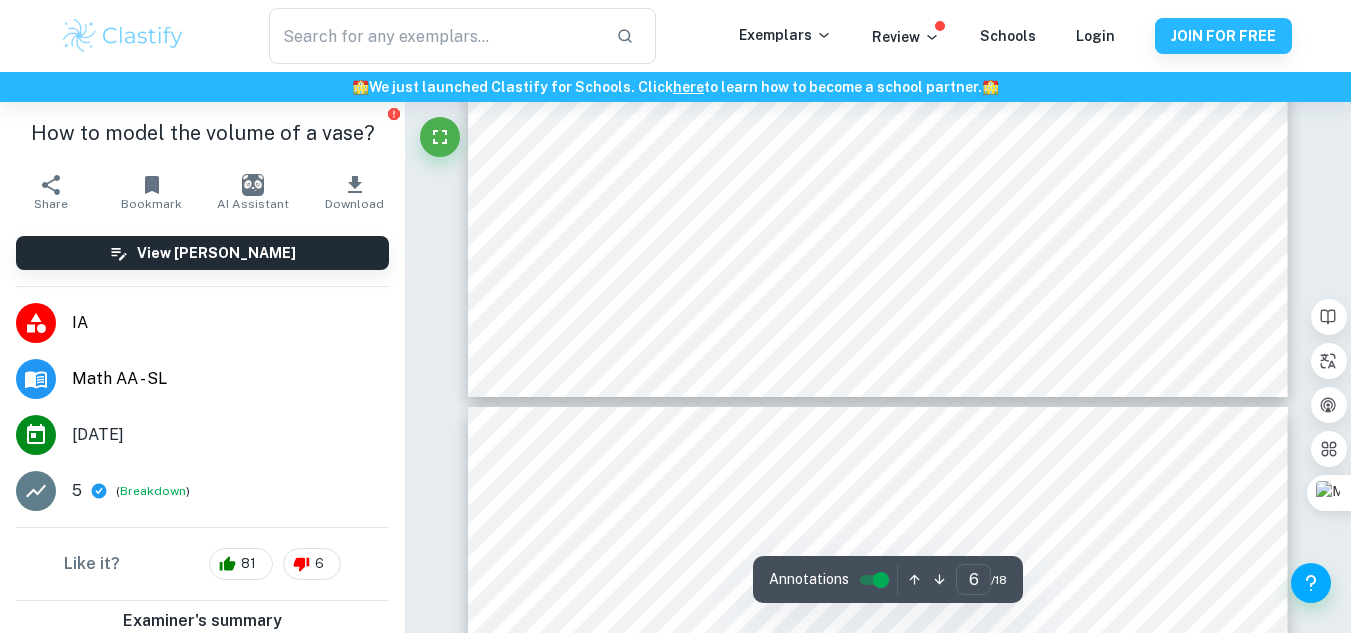 scroll, scrollTop: 6996, scrollLeft: 0, axis: vertical 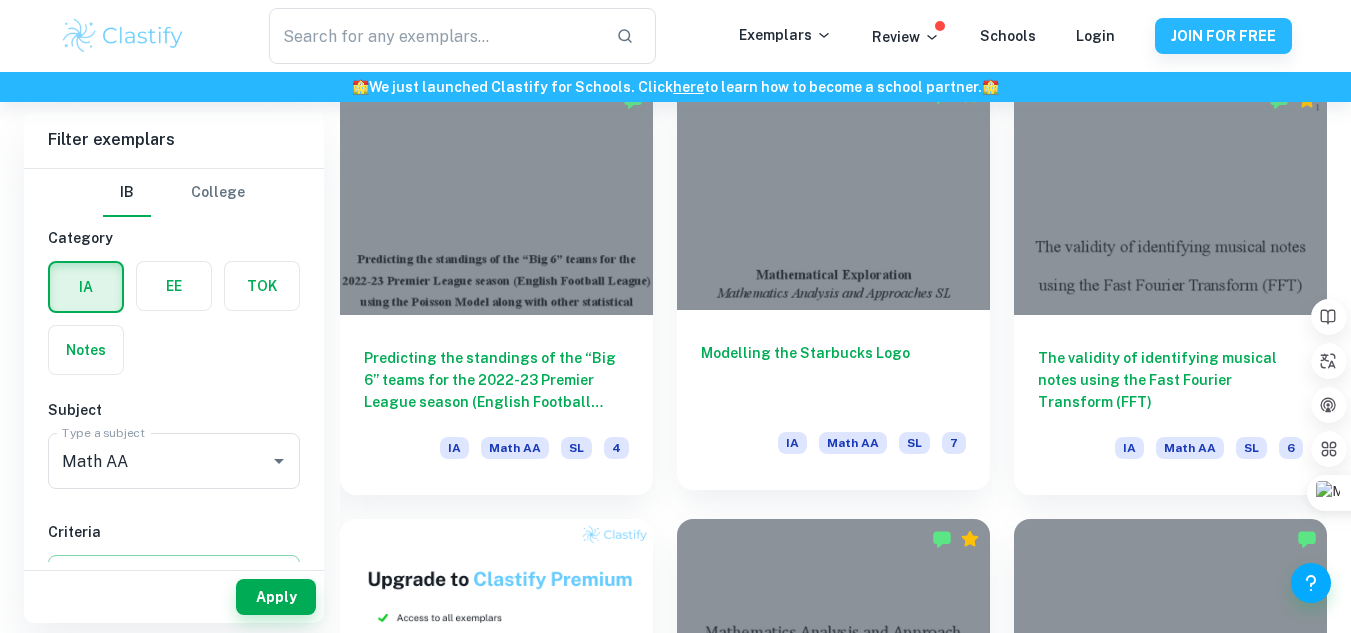 click on "Modelling the Starbucks Logo IA Math AA SL 7" at bounding box center (833, 400) 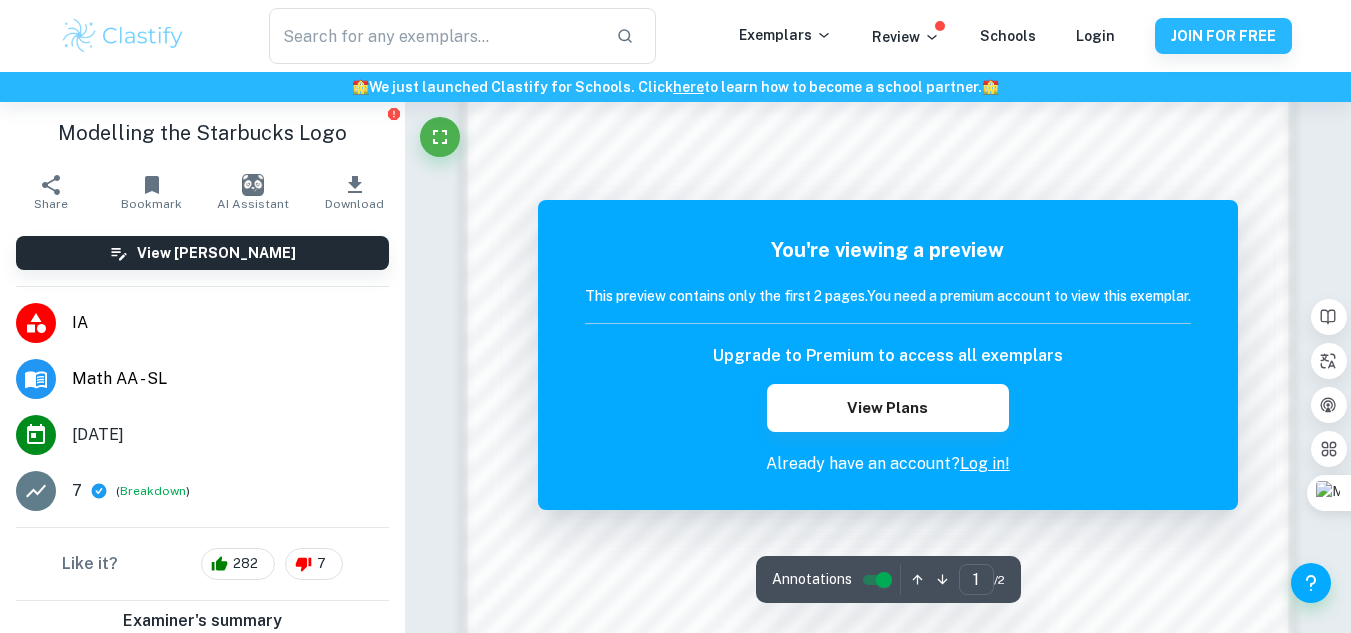 scroll, scrollTop: 1687, scrollLeft: 0, axis: vertical 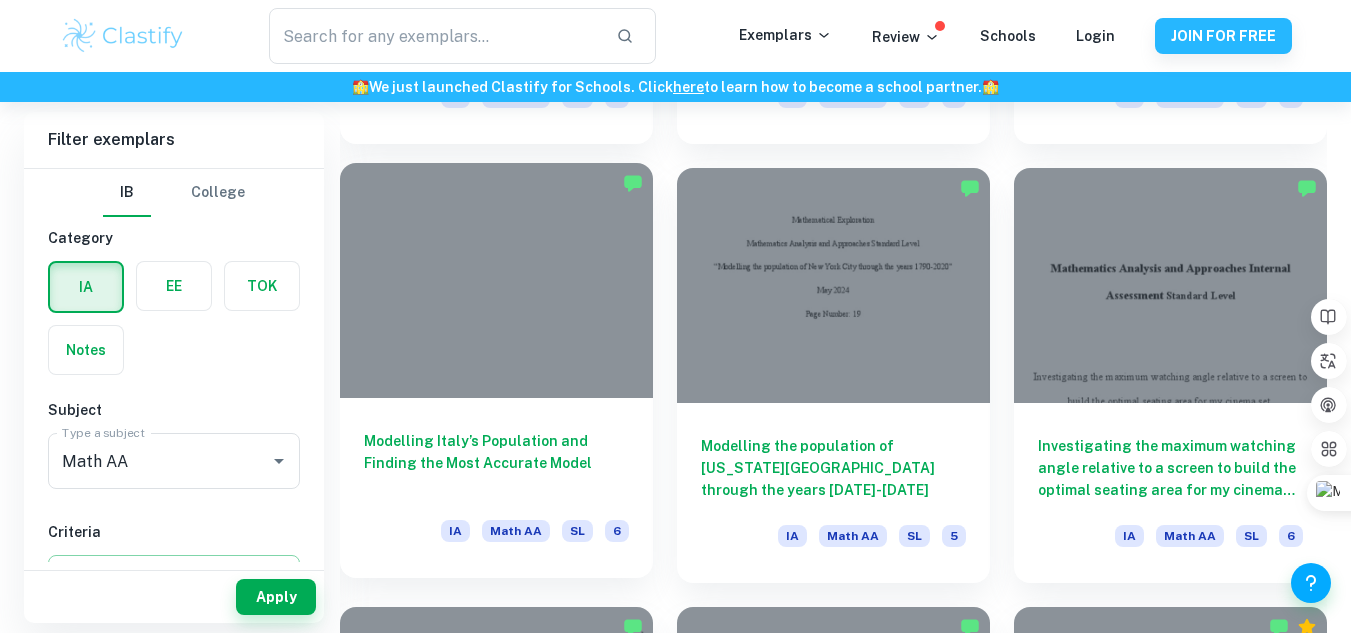click at bounding box center (496, 280) 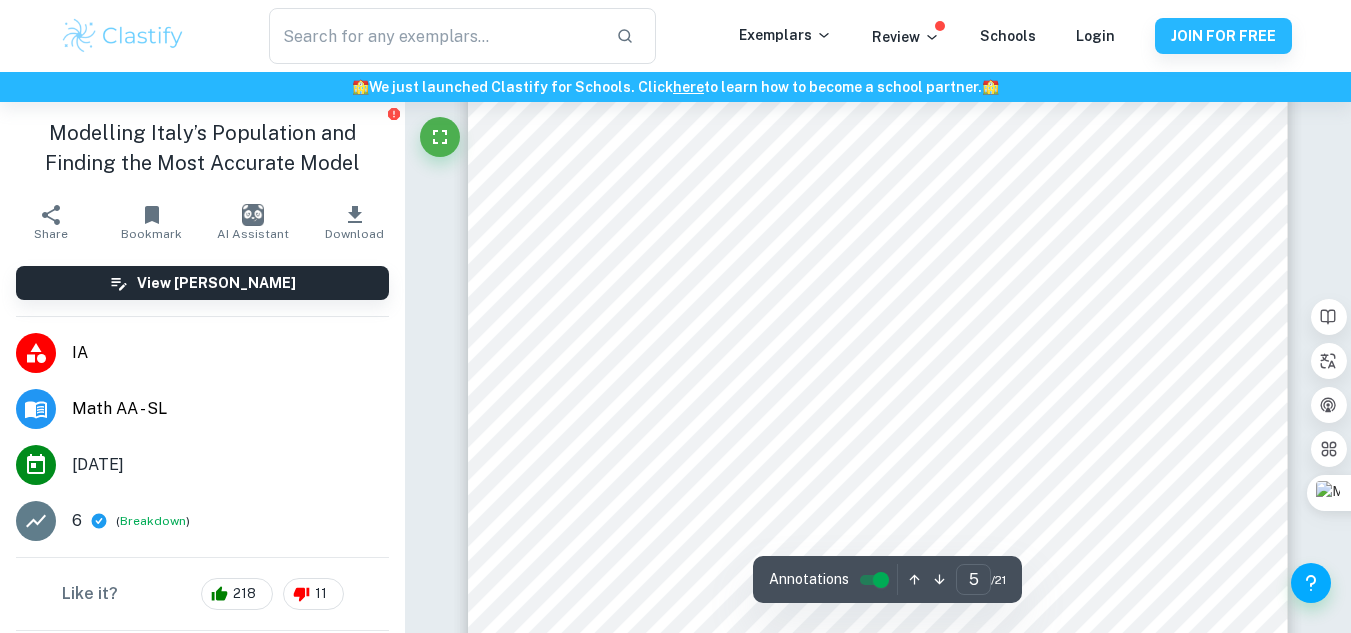 scroll, scrollTop: 5337, scrollLeft: 0, axis: vertical 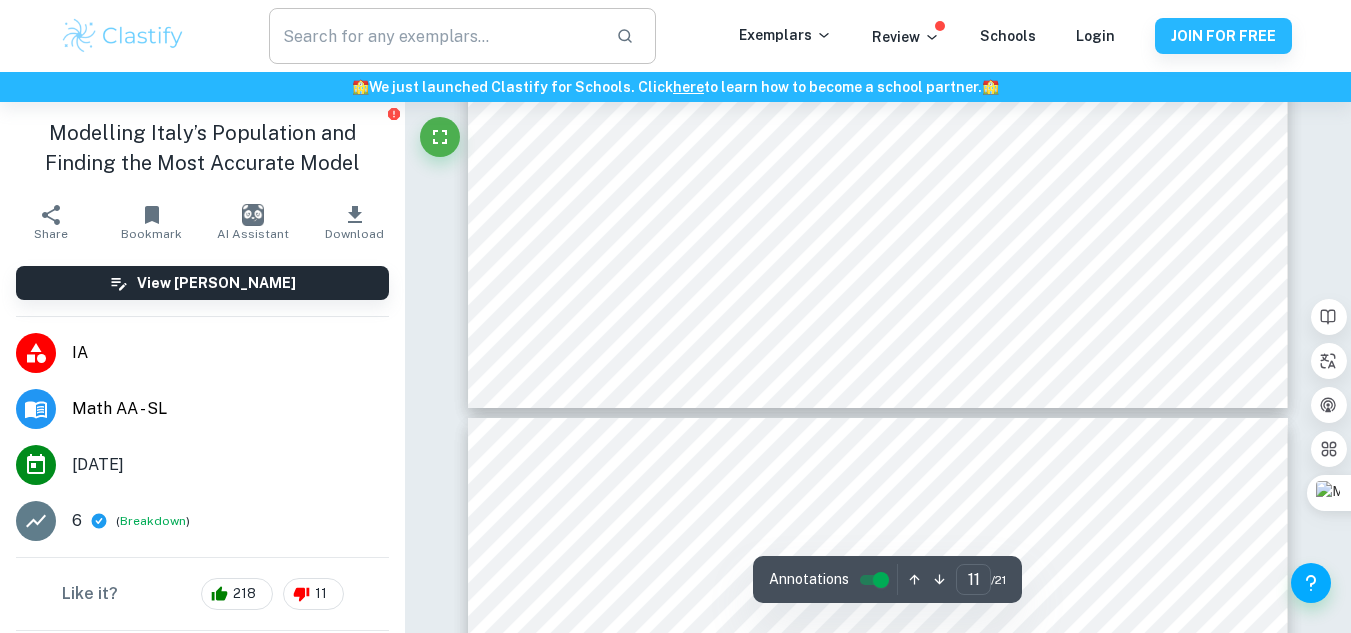 type on "12" 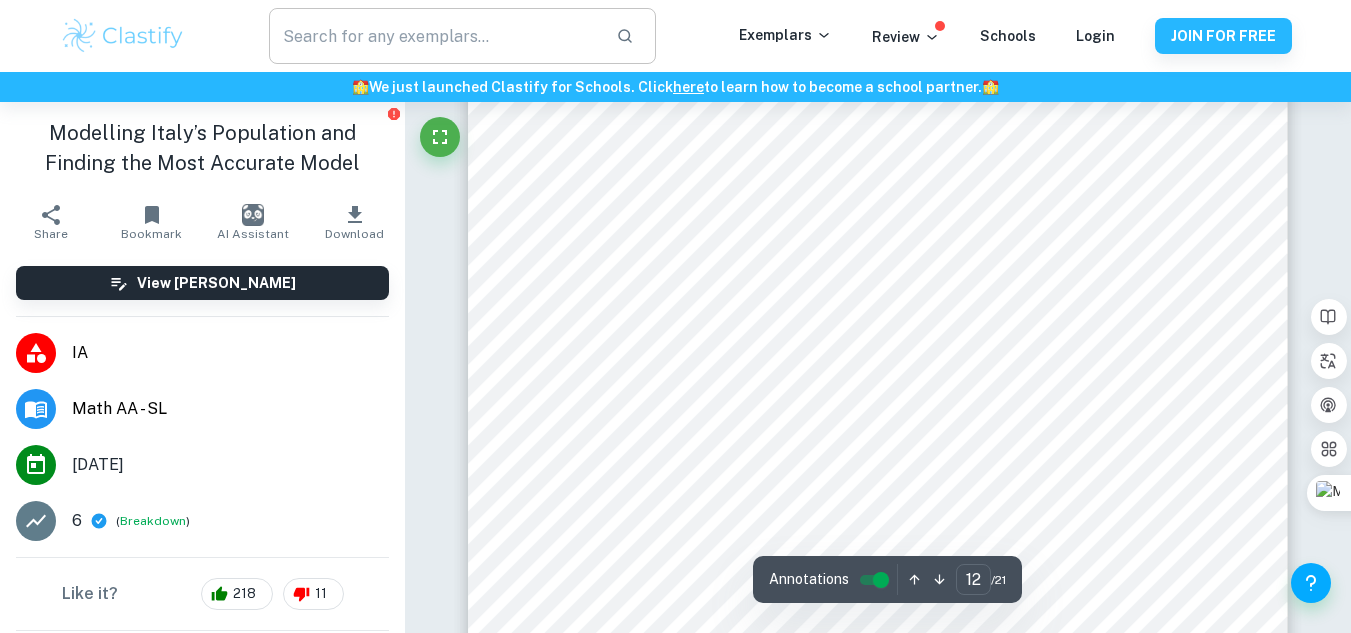 scroll, scrollTop: 13695, scrollLeft: 0, axis: vertical 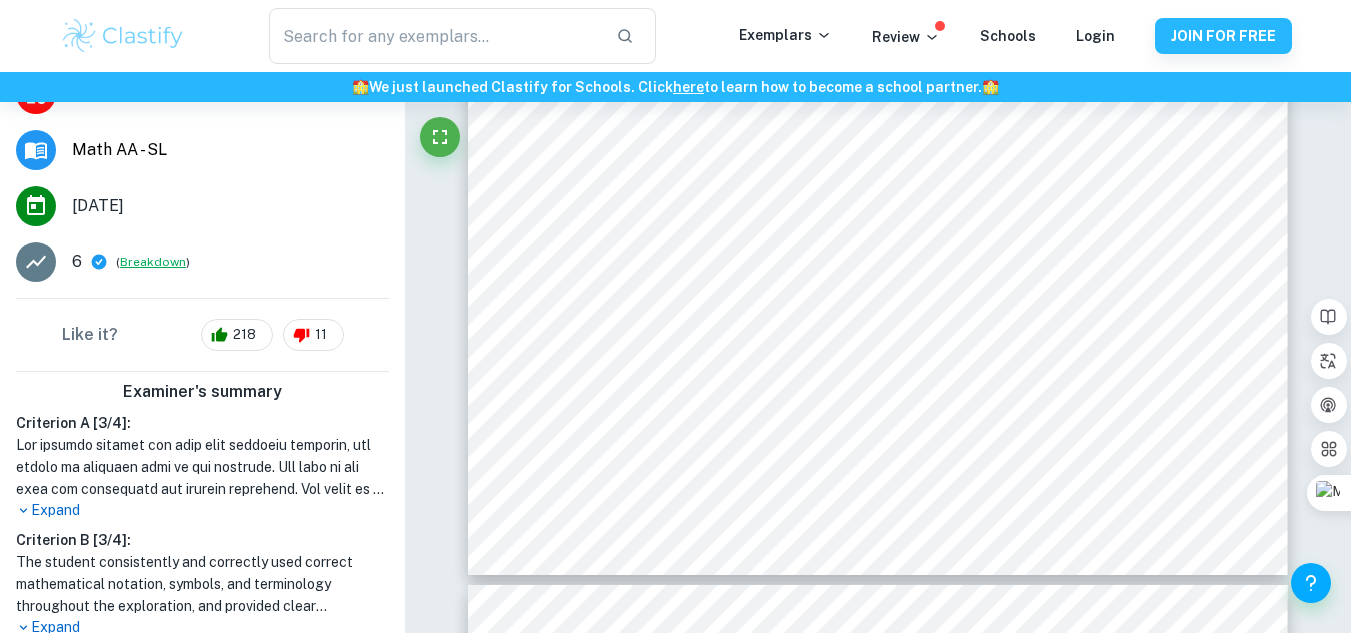 click on "Breakdown" at bounding box center [153, 262] 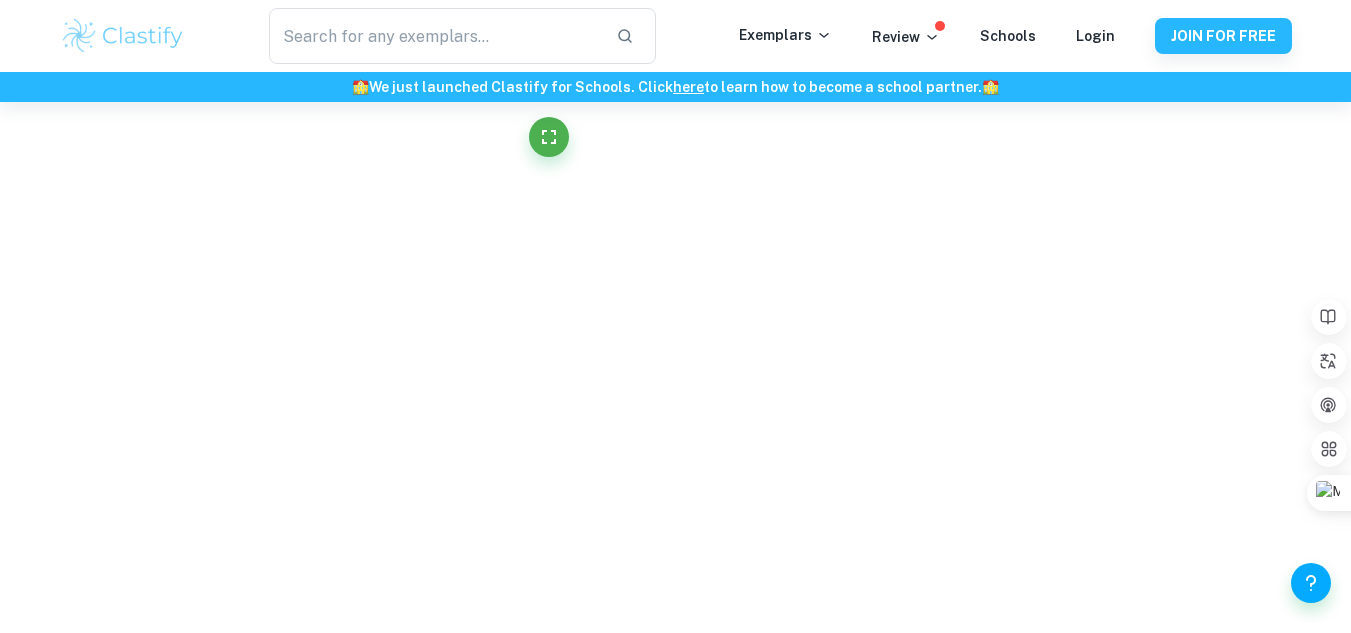 scroll, scrollTop: 9024, scrollLeft: 0, axis: vertical 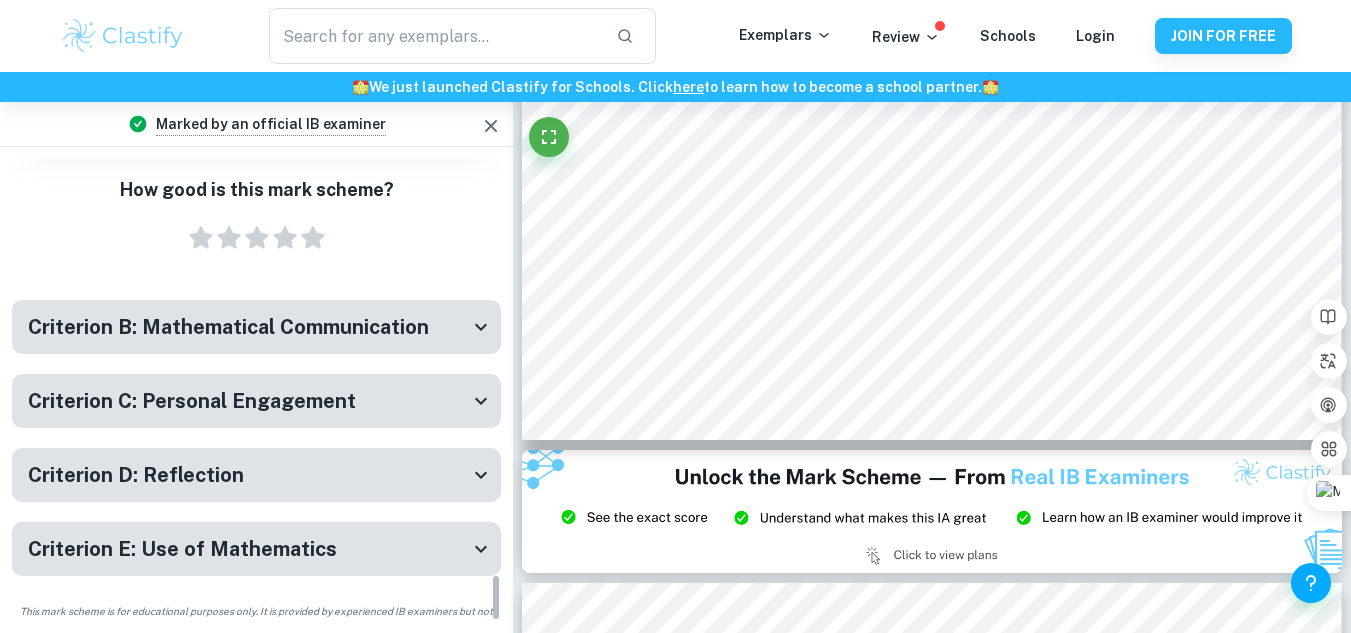type on "9" 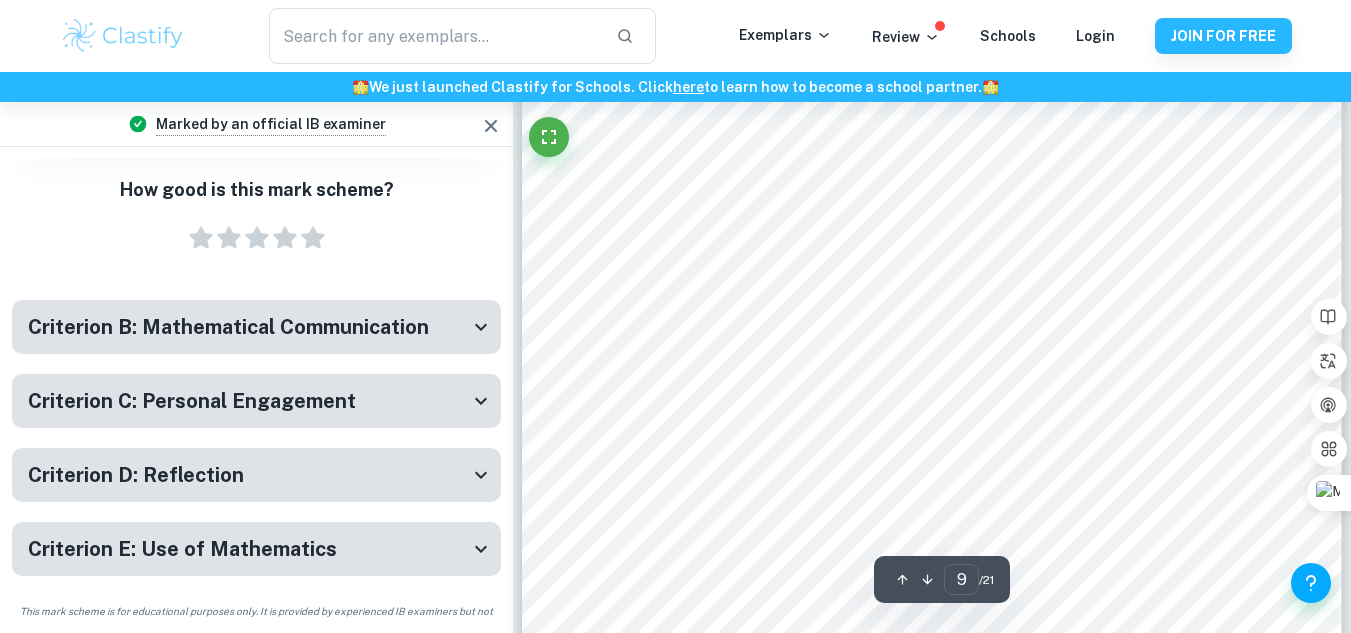 scroll, scrollTop: 10144, scrollLeft: 0, axis: vertical 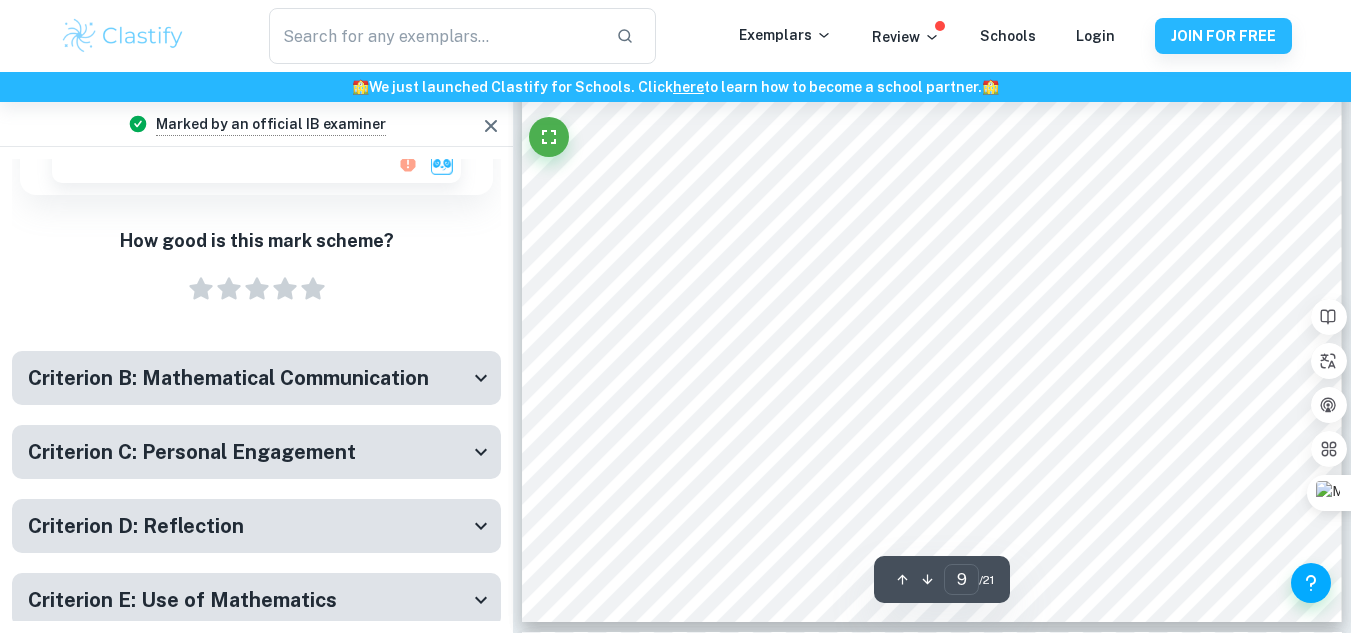 click on "Criterion B: Mathematical Communication" at bounding box center (248, 378) 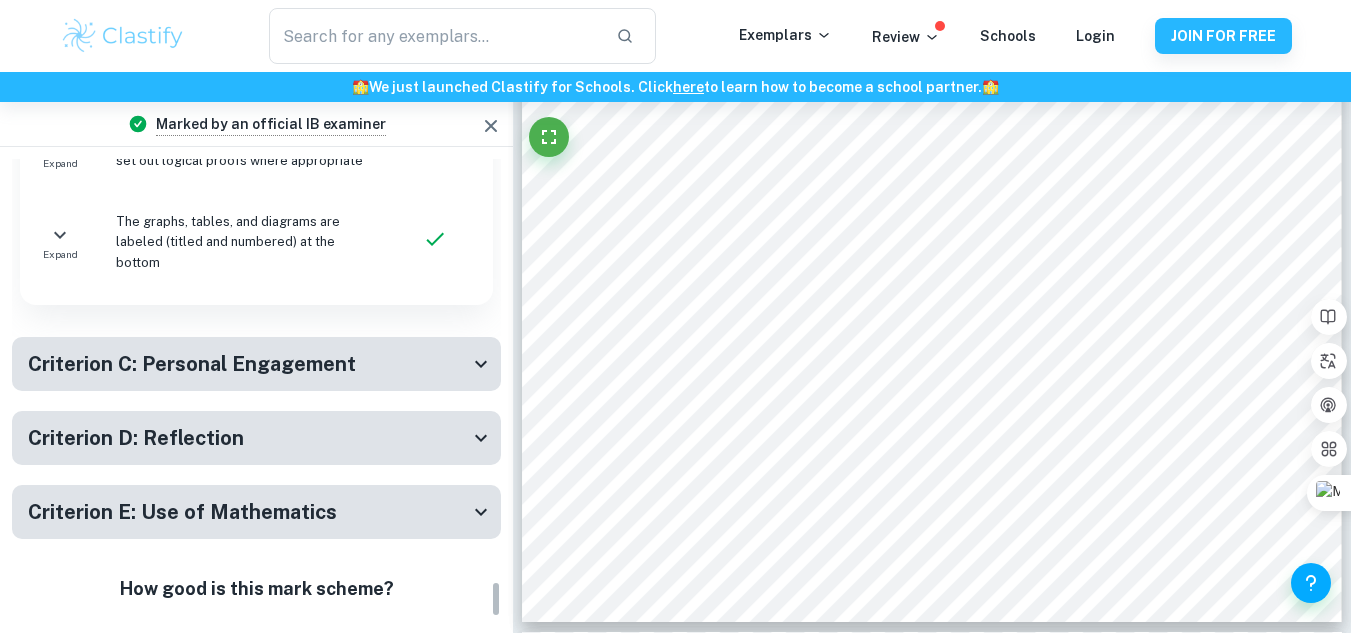 click on "Criterion C: Personal Engagement" at bounding box center (248, 364) 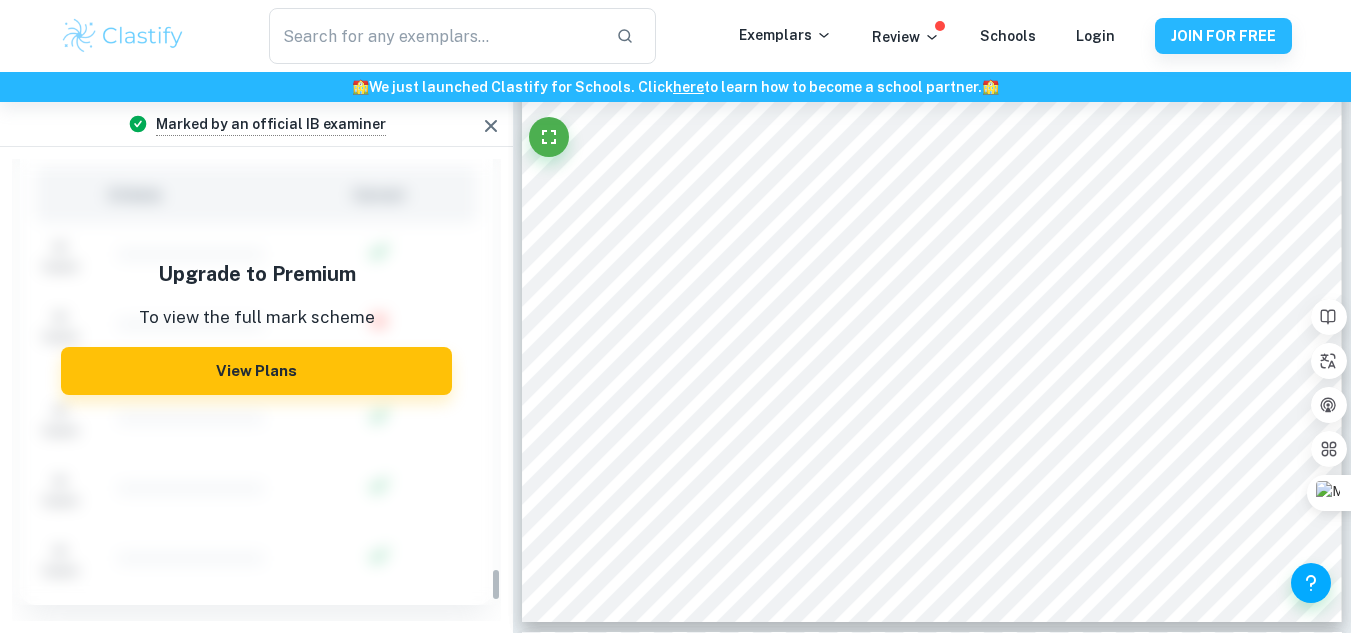 scroll, scrollTop: 5725, scrollLeft: 0, axis: vertical 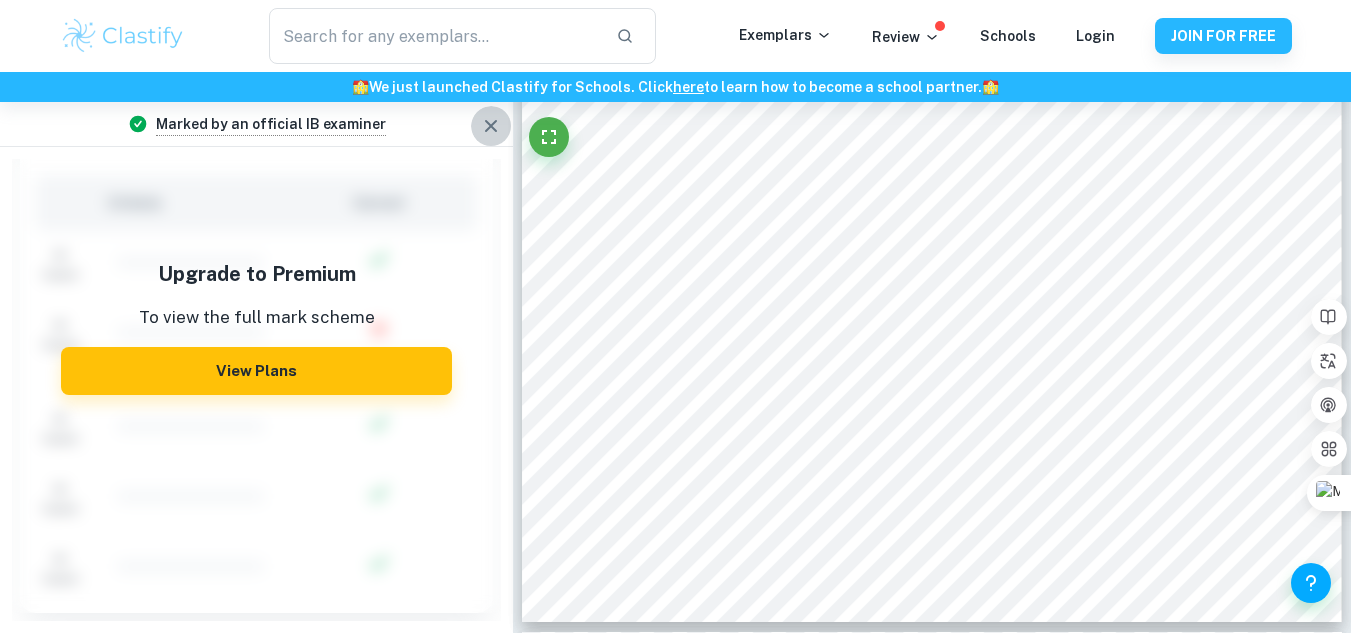 click 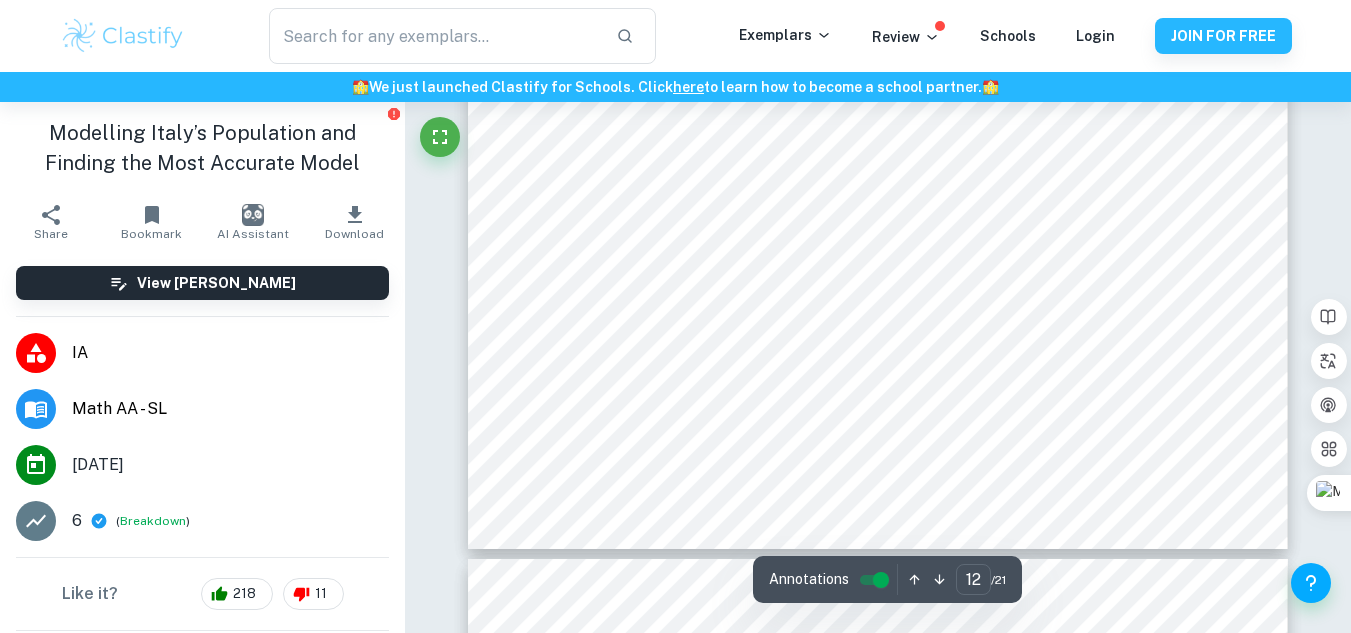 scroll, scrollTop: 13725, scrollLeft: 0, axis: vertical 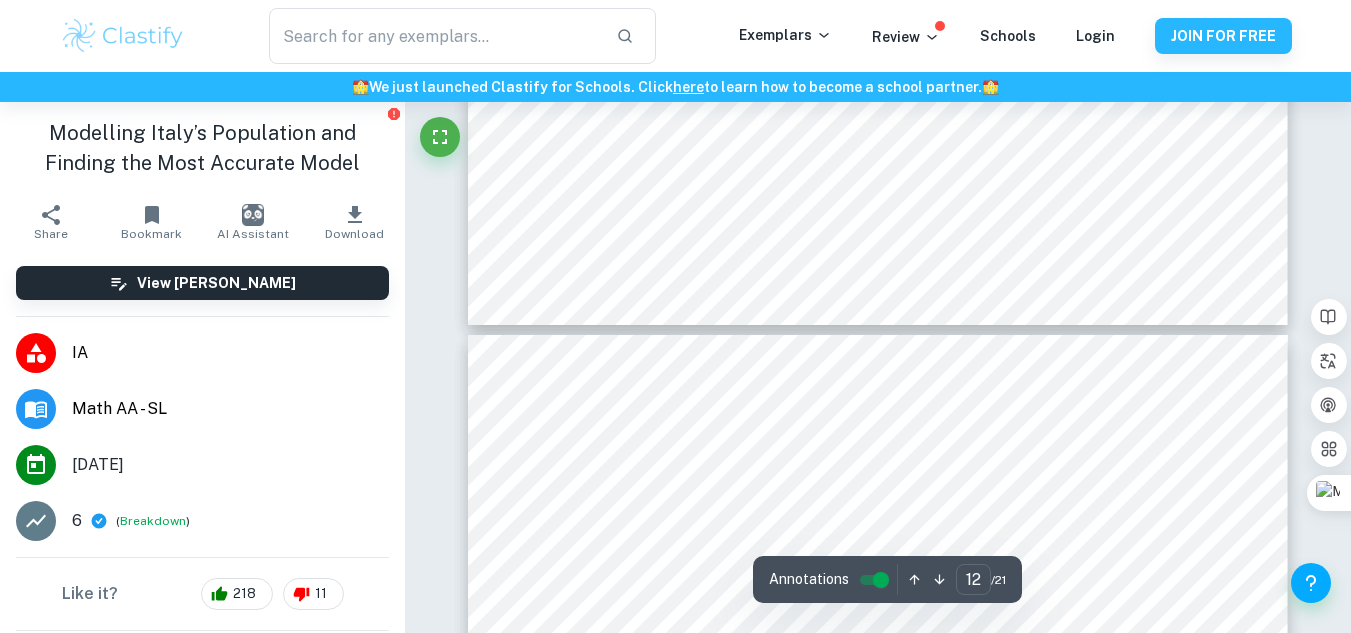 type on "13" 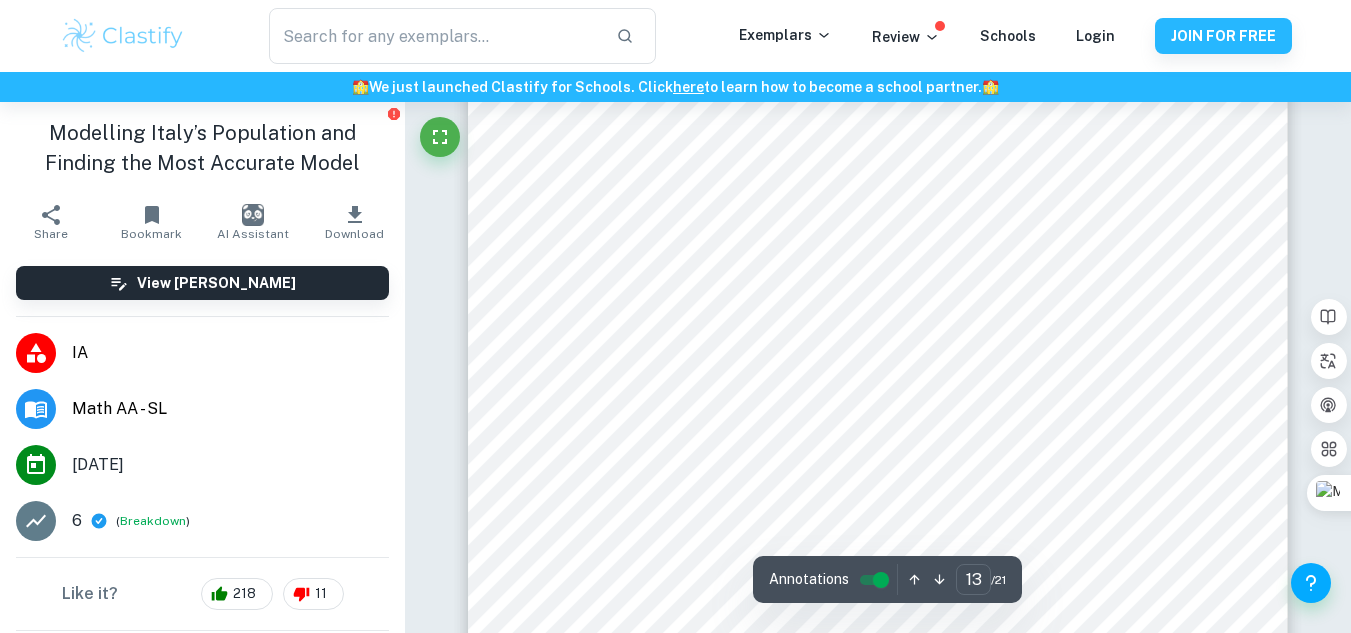 scroll, scrollTop: 14333, scrollLeft: 0, axis: vertical 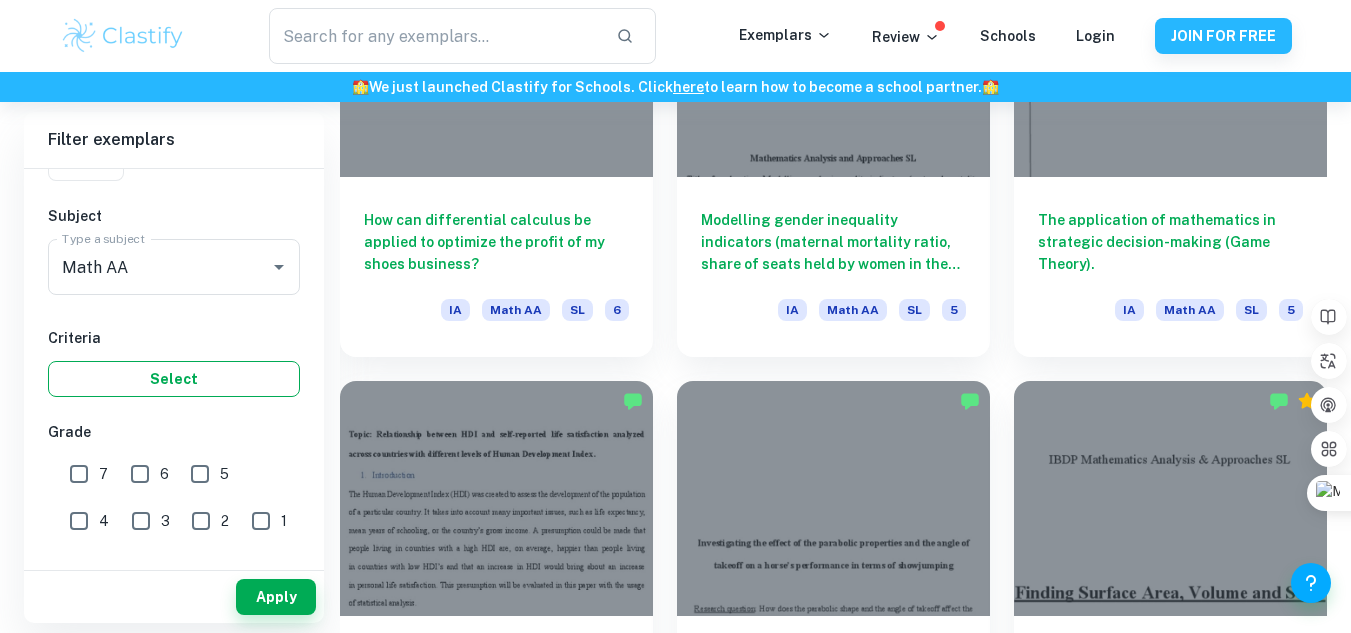 click on "Select" at bounding box center (174, 379) 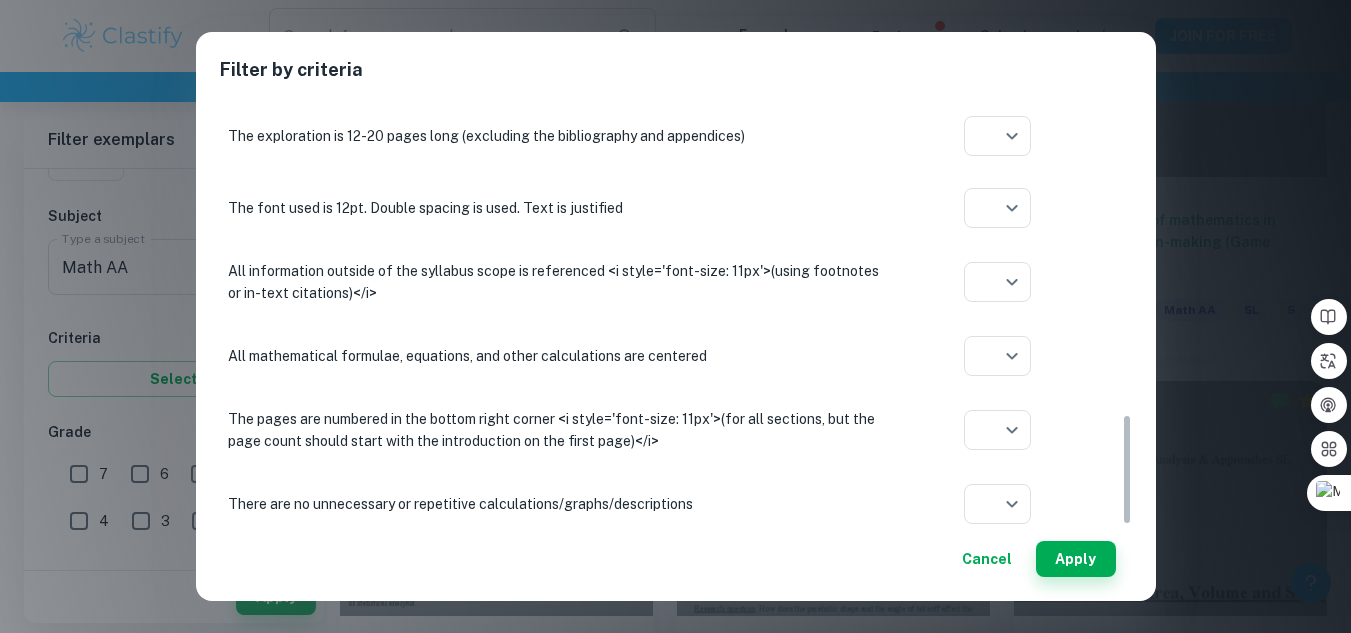 scroll, scrollTop: 1195, scrollLeft: 0, axis: vertical 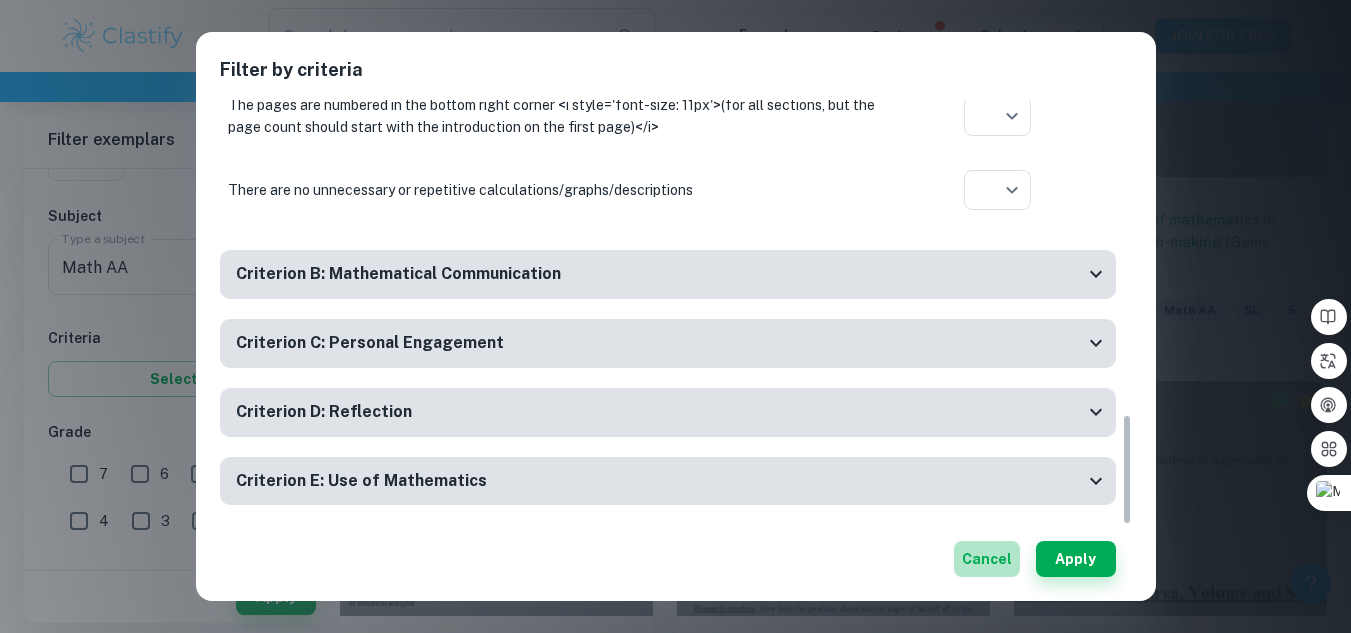 click on "Cancel" at bounding box center (987, 559) 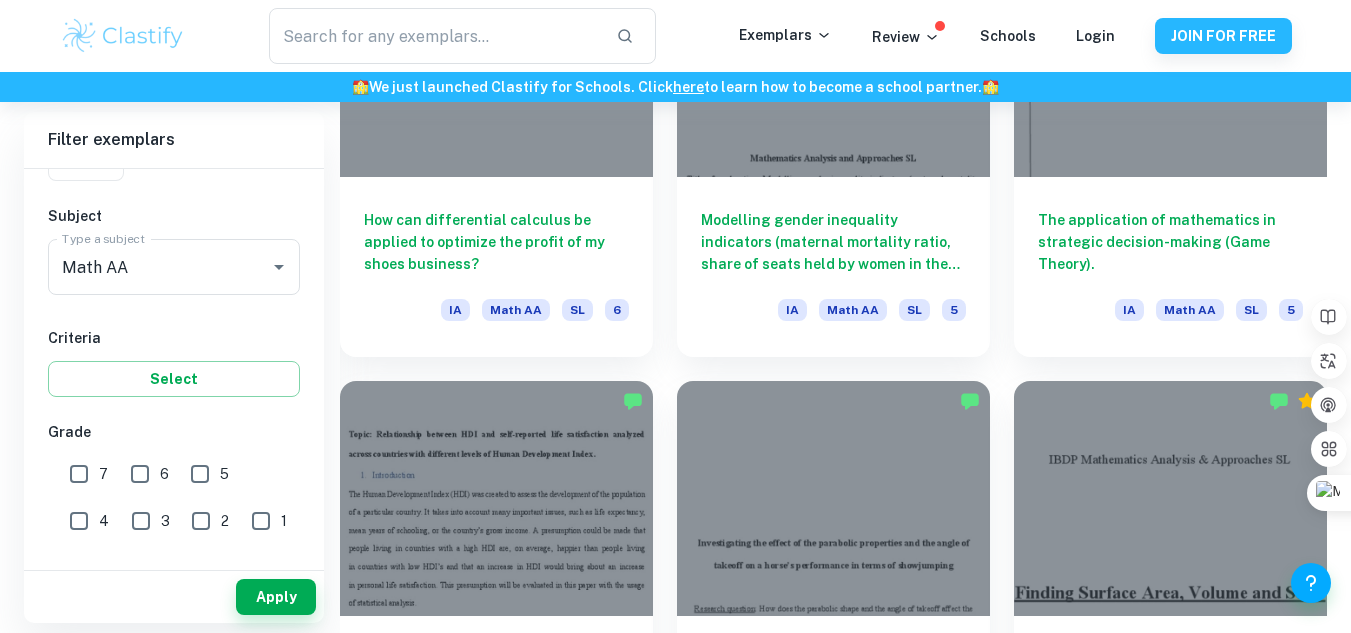 scroll, scrollTop: 0, scrollLeft: 0, axis: both 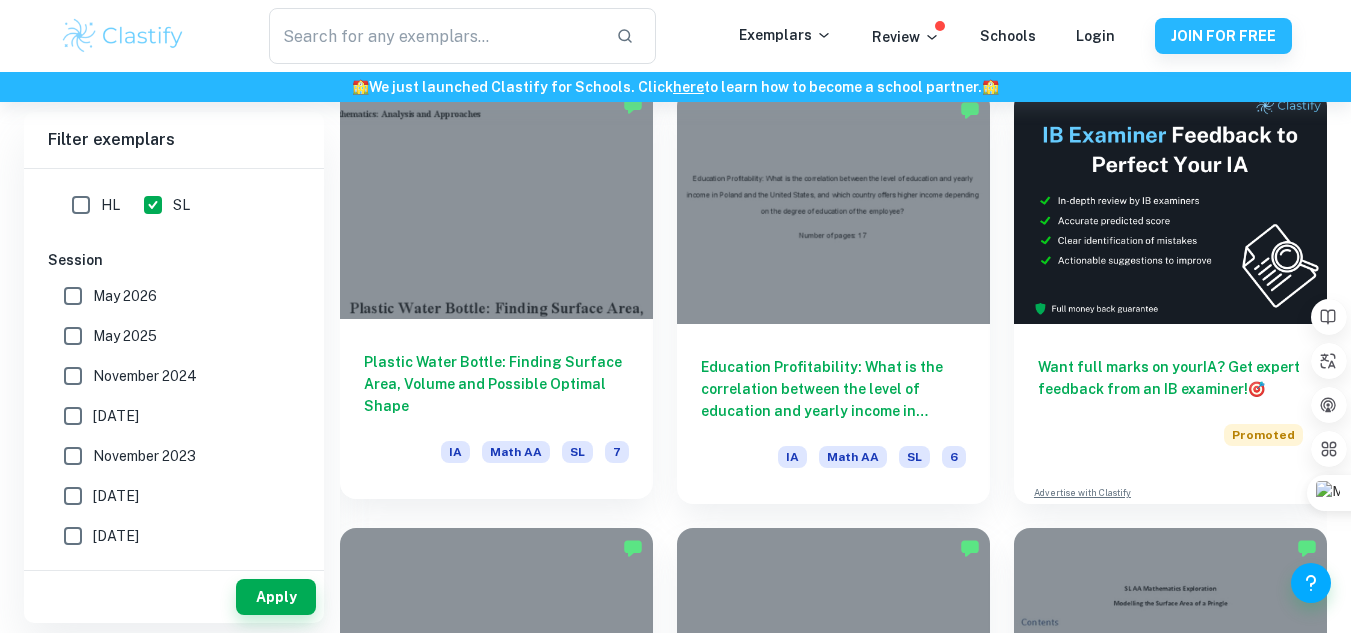 click on "Plastic Water Bottle: Finding Surface Area, Volume and Possible Optimal Shape IA Math AA SL 7" at bounding box center [496, 409] 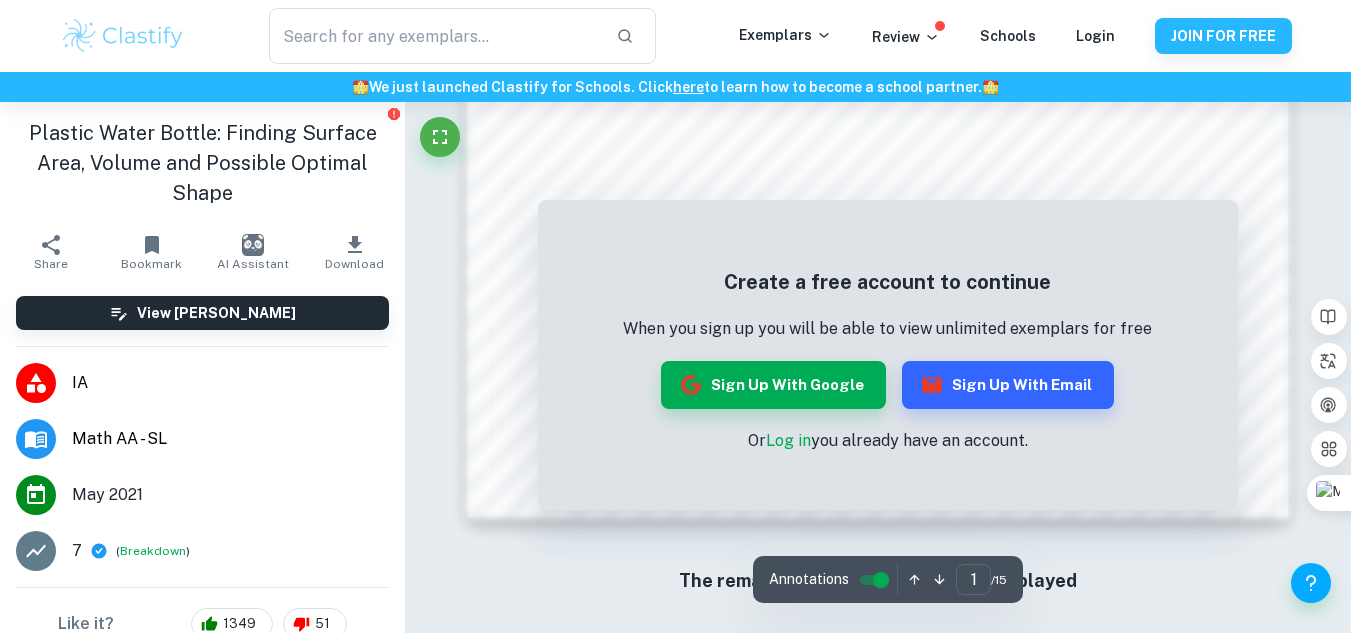 scroll, scrollTop: 1955, scrollLeft: 0, axis: vertical 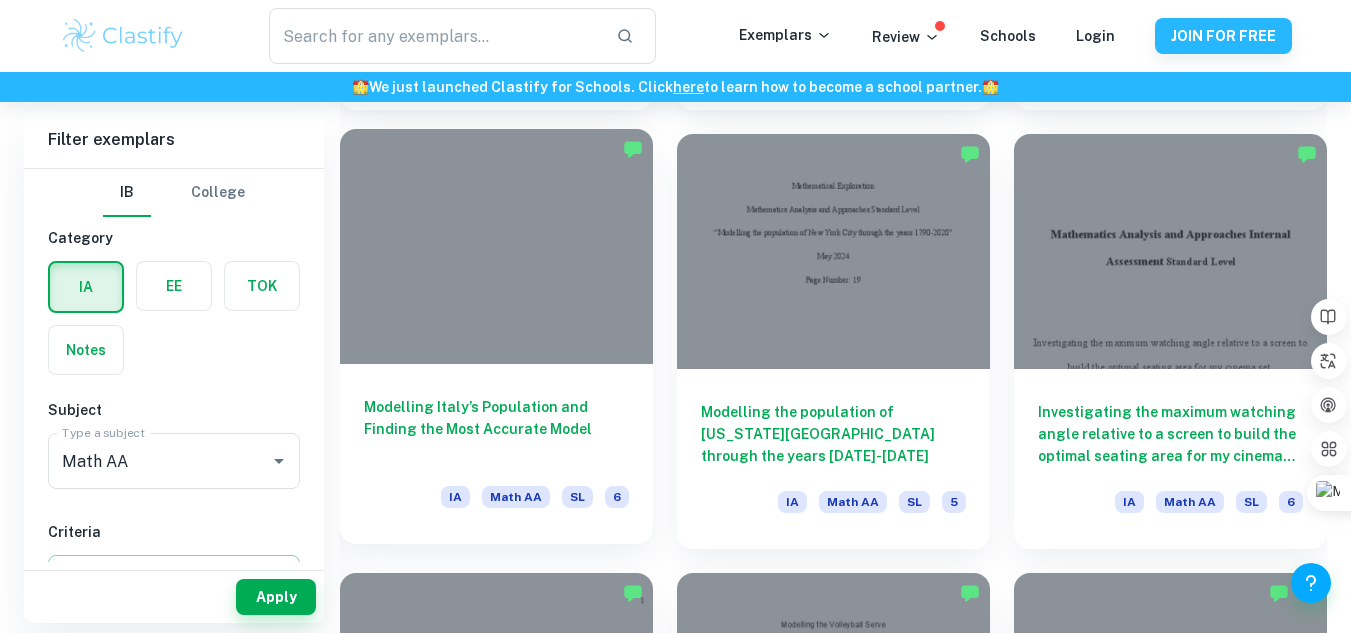 click at bounding box center [496, 246] 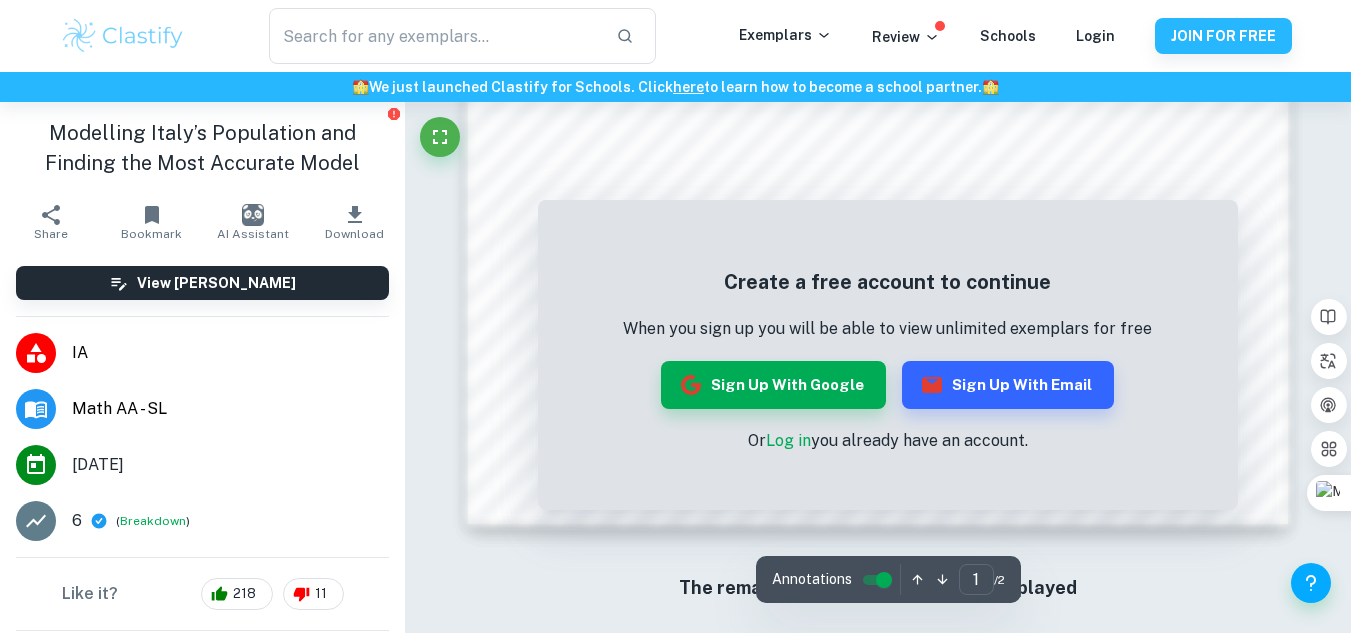 scroll, scrollTop: 1955, scrollLeft: 0, axis: vertical 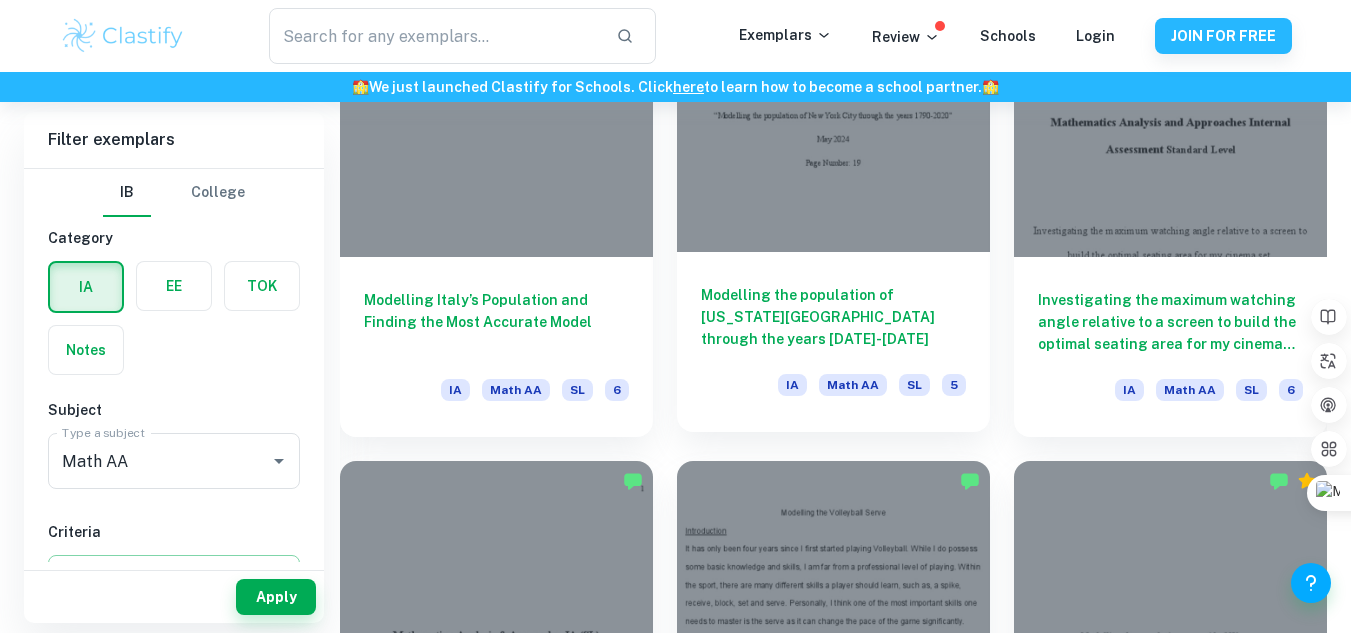 click at bounding box center (833, 134) 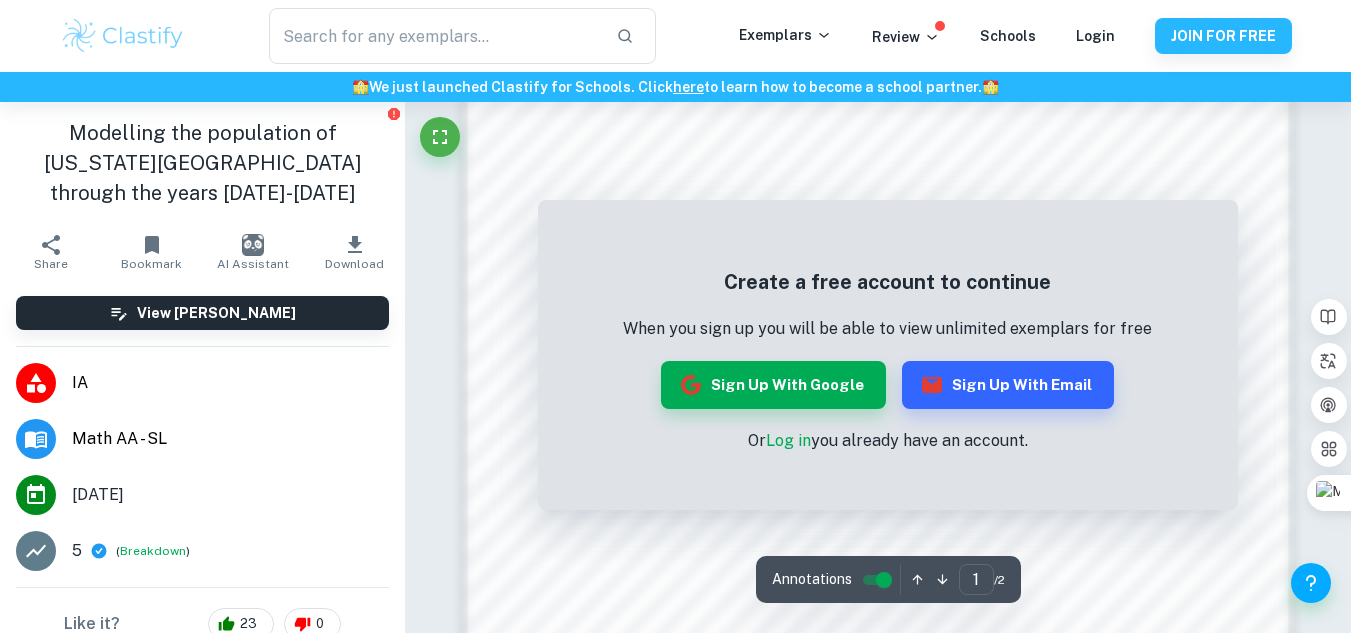 scroll, scrollTop: 1760, scrollLeft: 0, axis: vertical 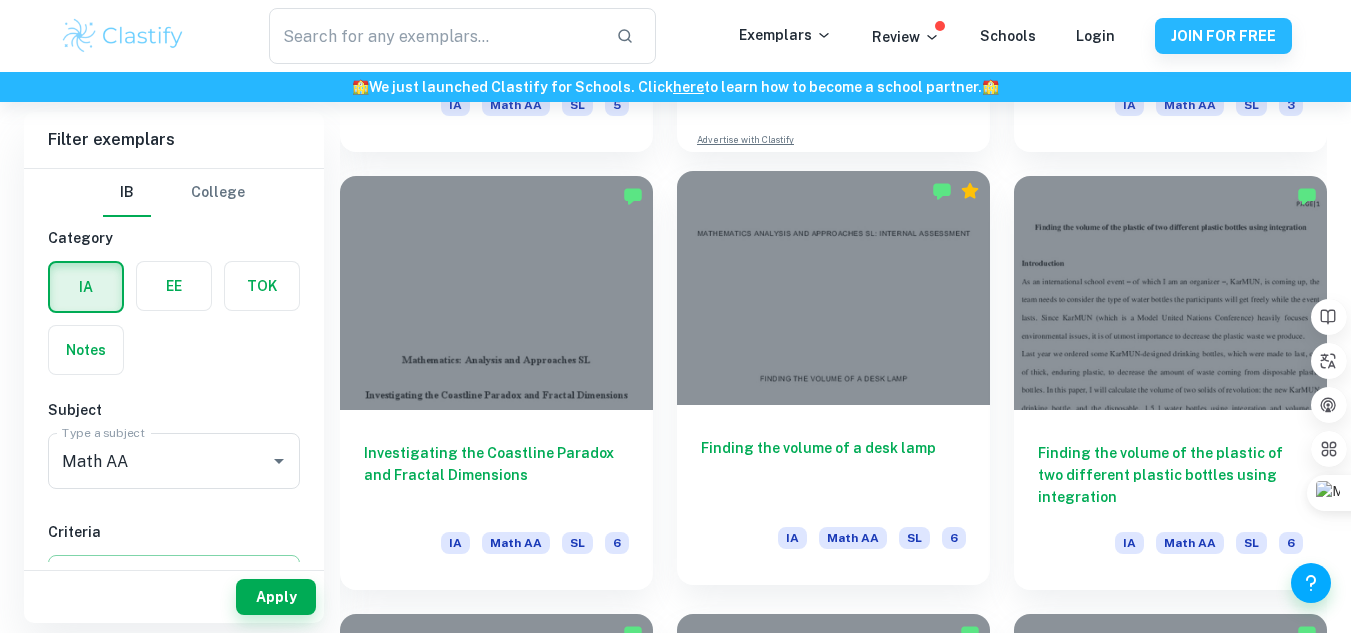 click at bounding box center [833, 288] 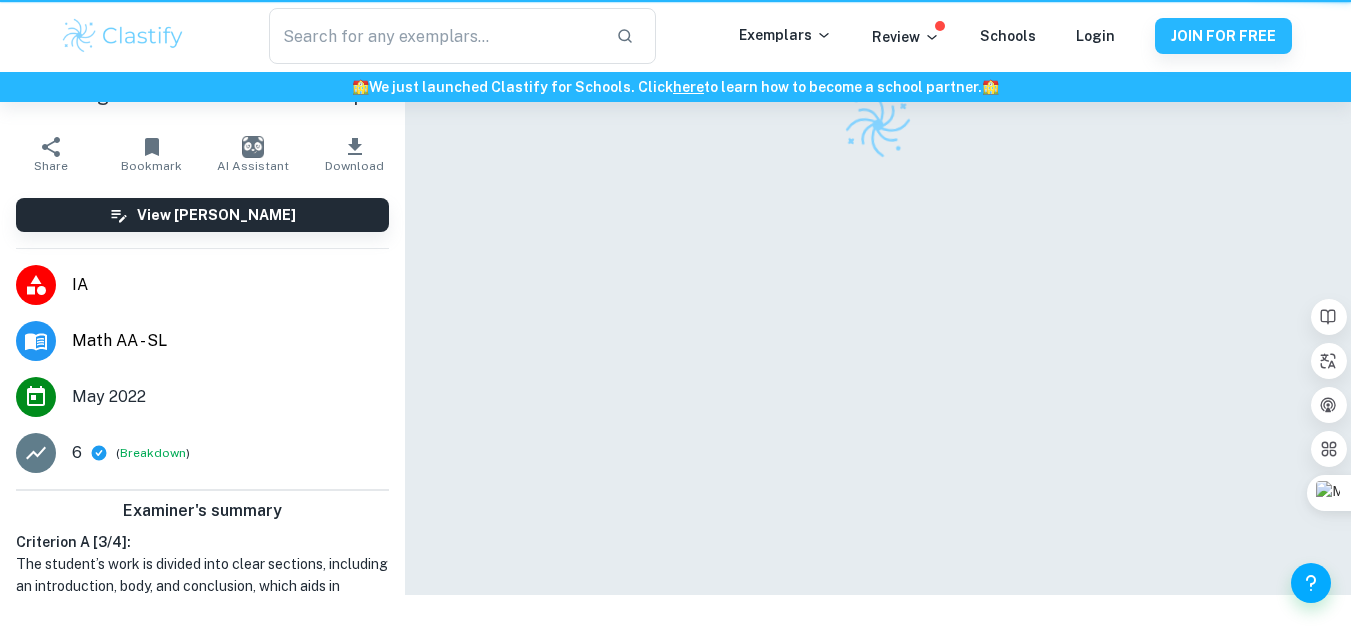 scroll, scrollTop: 0, scrollLeft: 0, axis: both 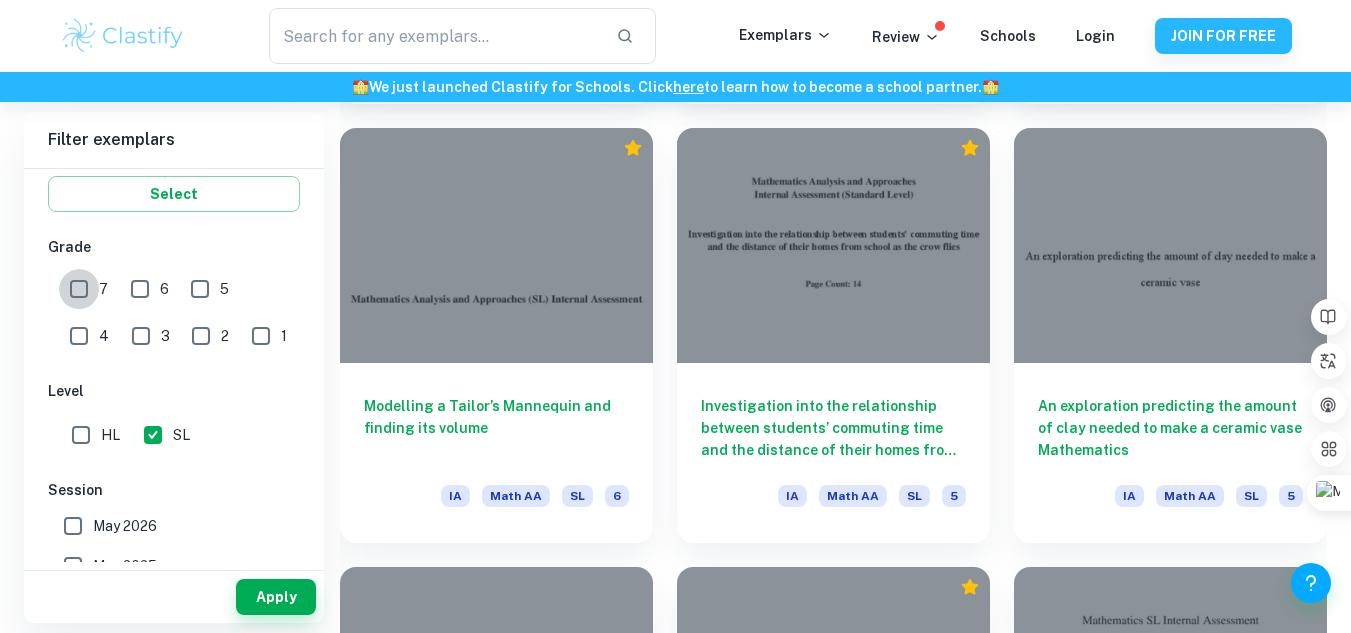click on "7" at bounding box center (79, 289) 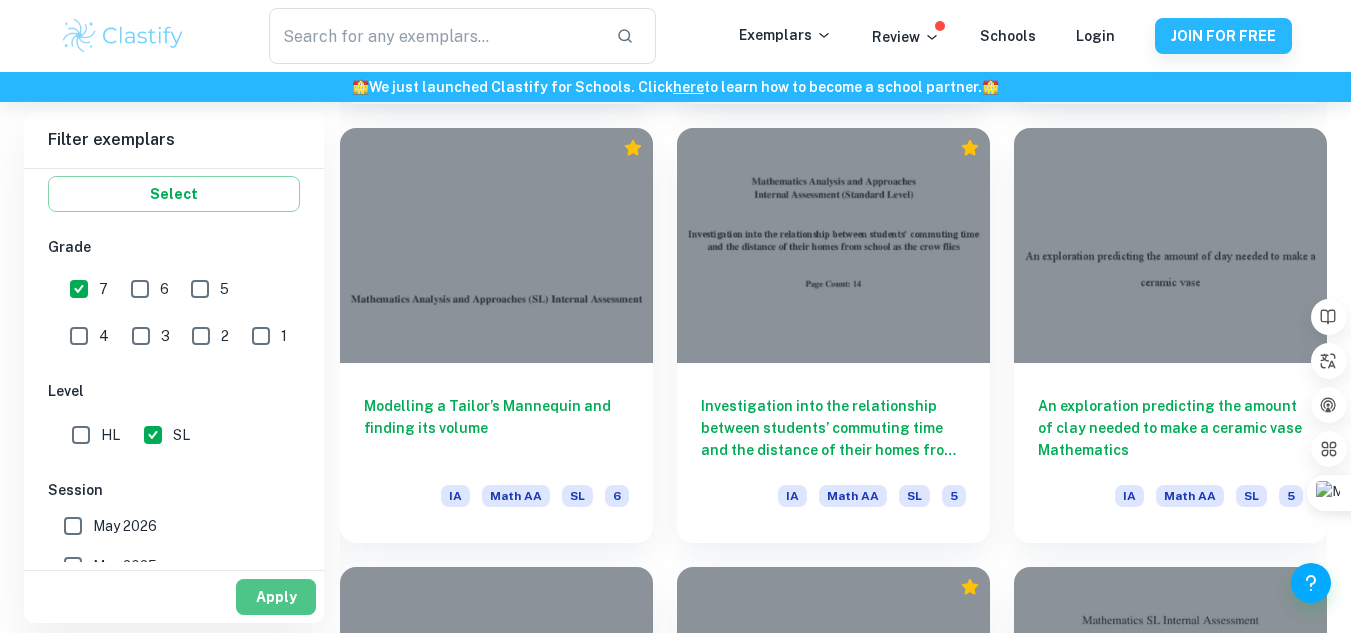 click on "Apply" at bounding box center [276, 597] 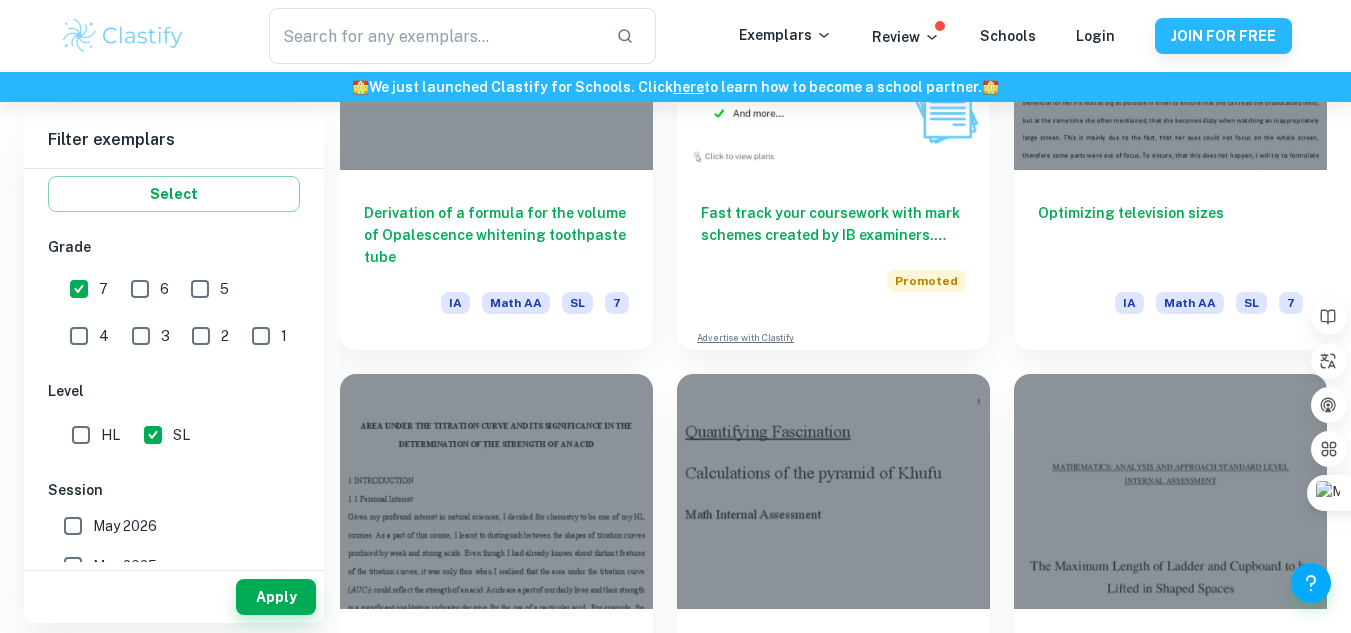 scroll, scrollTop: 3790, scrollLeft: 0, axis: vertical 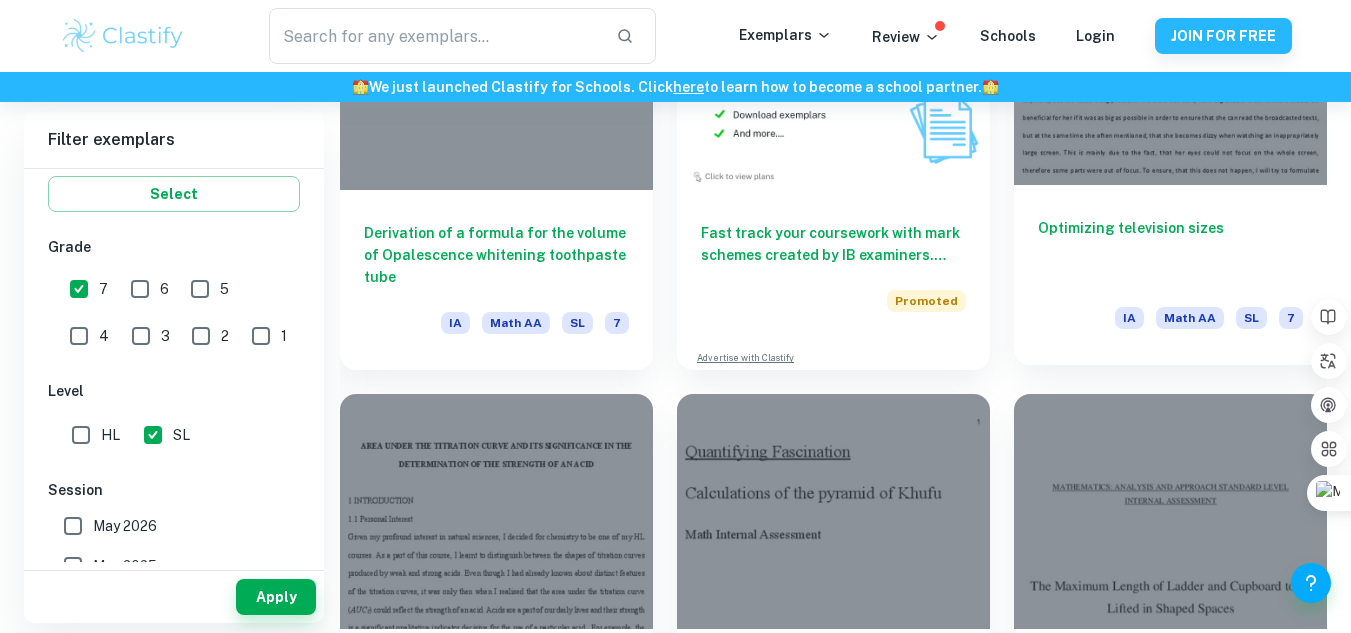click on "Optimizing television sizes" at bounding box center (1170, 250) 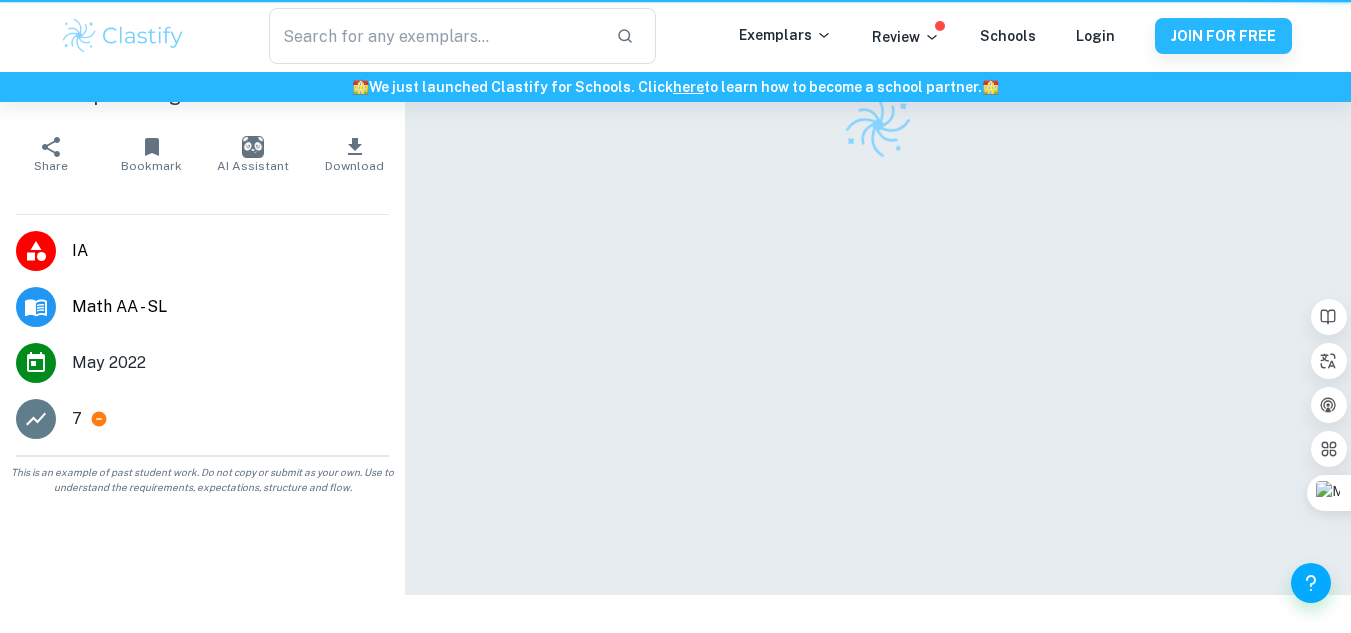 scroll, scrollTop: 0, scrollLeft: 0, axis: both 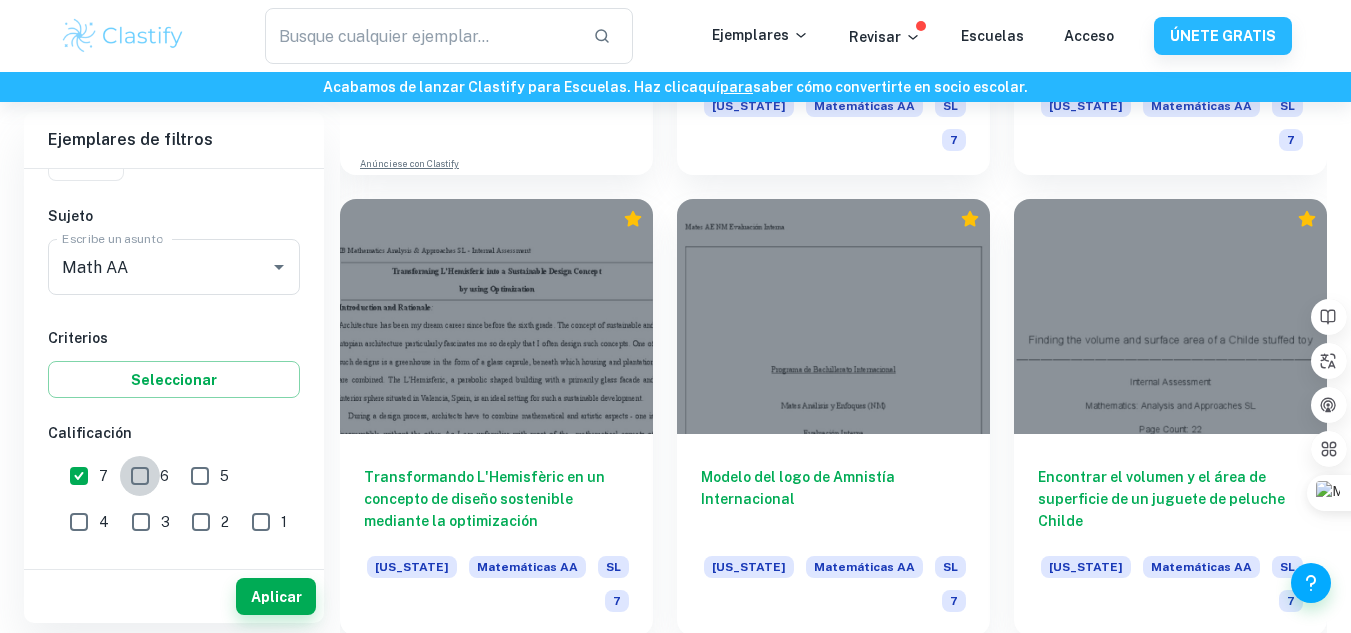 click on "6" at bounding box center [140, 476] 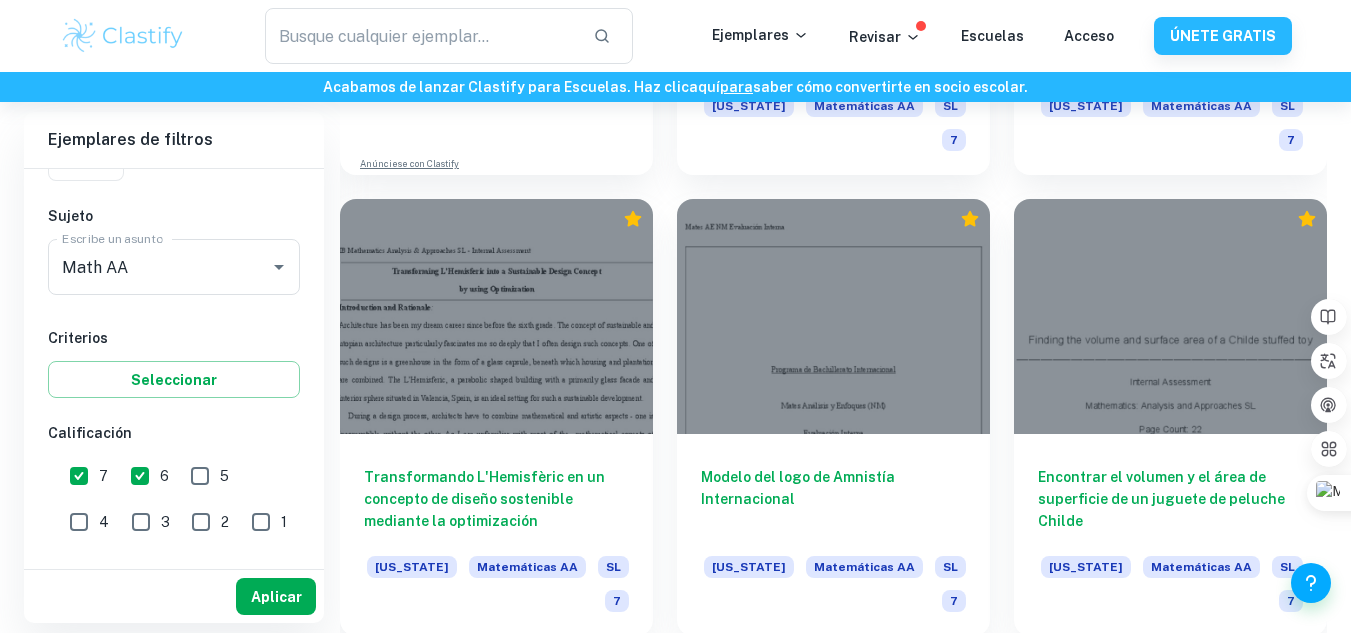 click on "Aplicar" at bounding box center (276, 597) 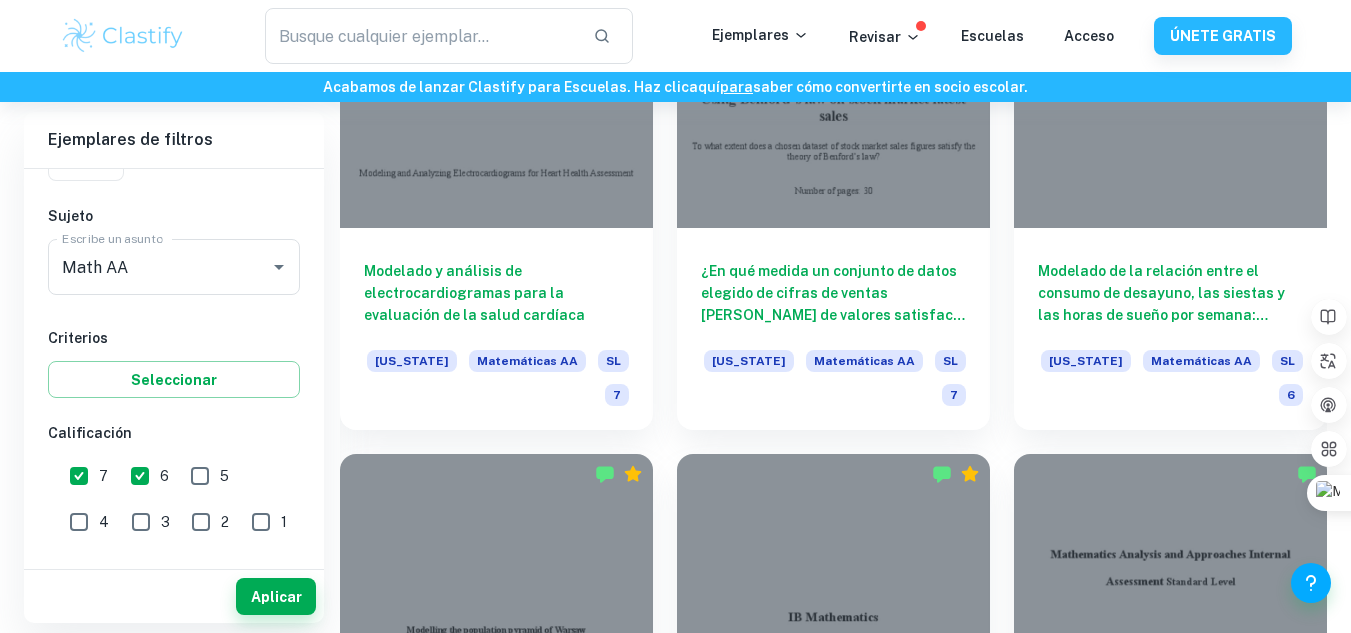 scroll, scrollTop: 2111, scrollLeft: 0, axis: vertical 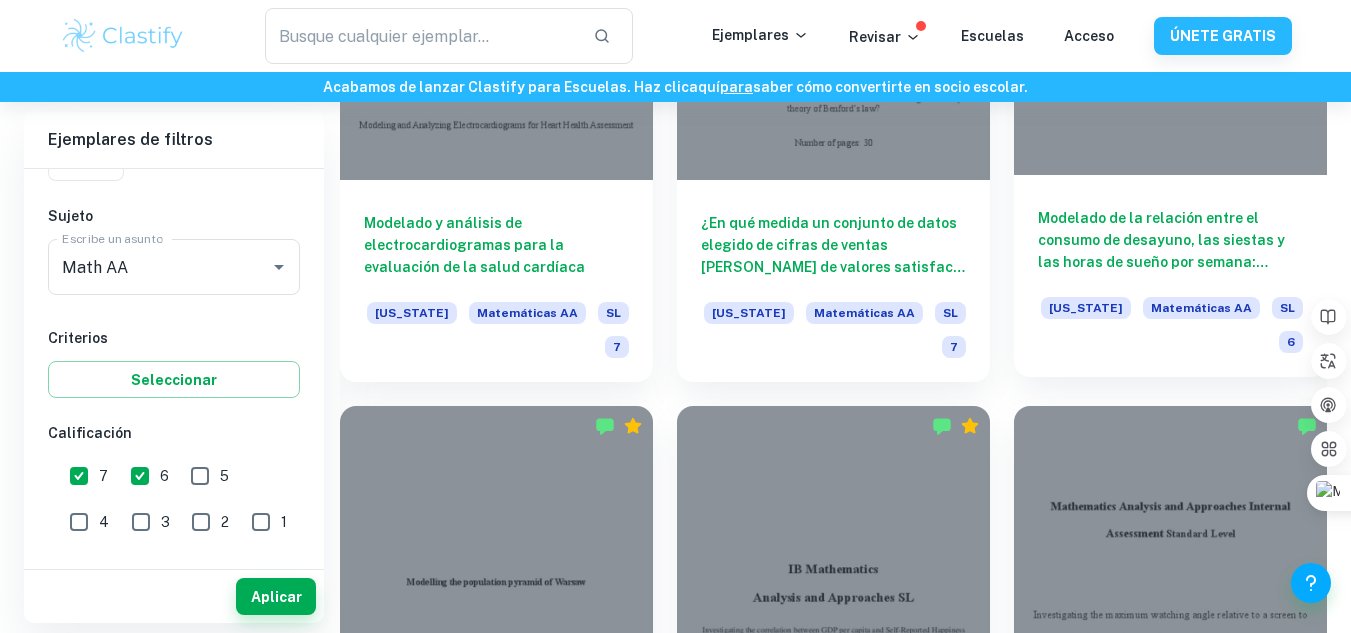 click on "Modelado de la relación entre el consumo de desayuno, las siestas y las horas de sueño por semana: Estadísticas para el análisis de datos bivariados" at bounding box center [1168, 262] 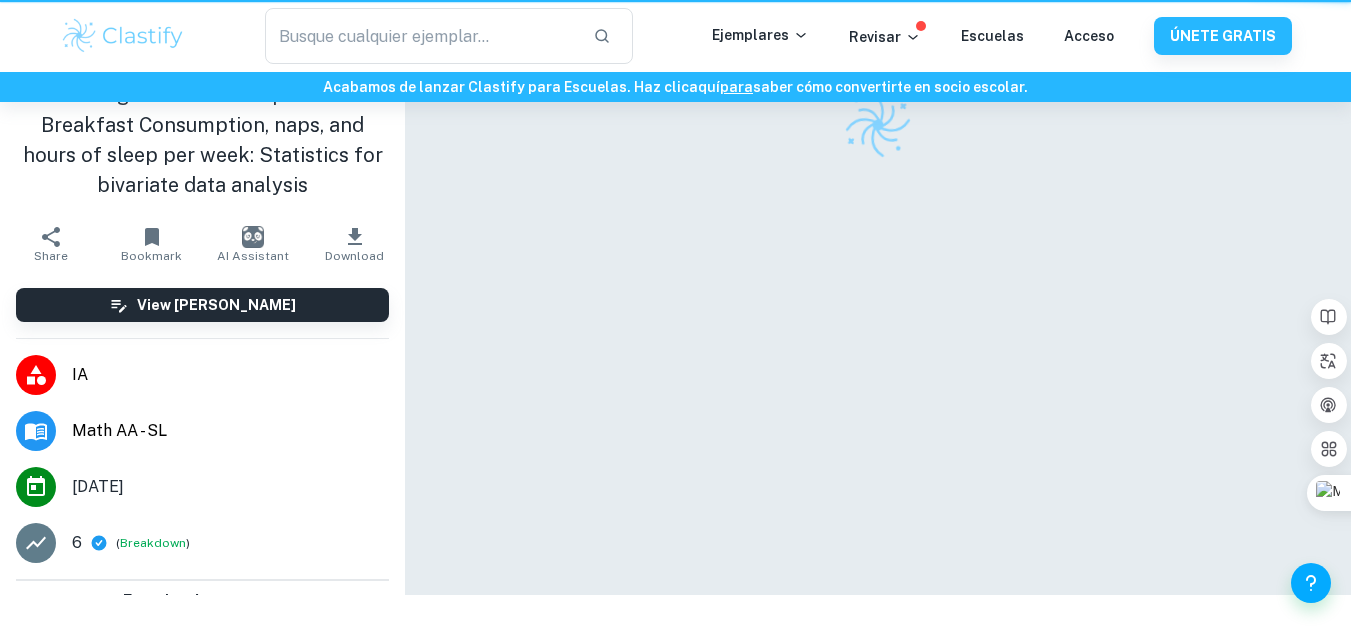 scroll, scrollTop: 0, scrollLeft: 0, axis: both 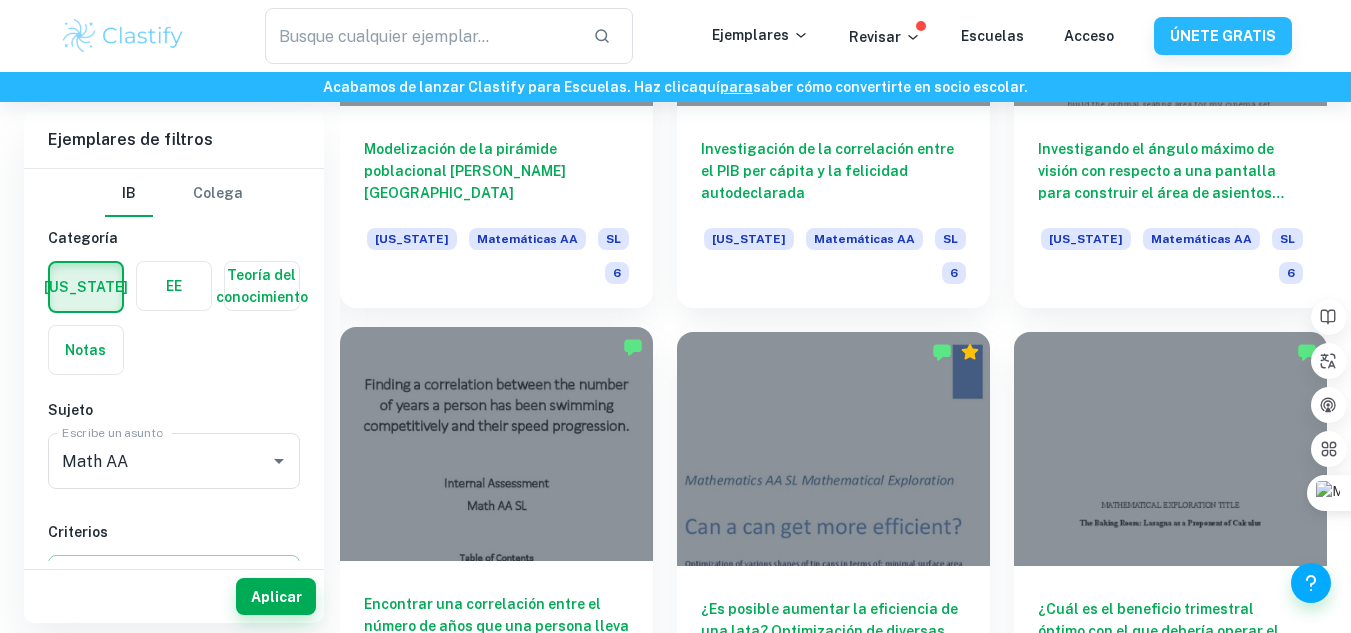 click at bounding box center [496, 444] 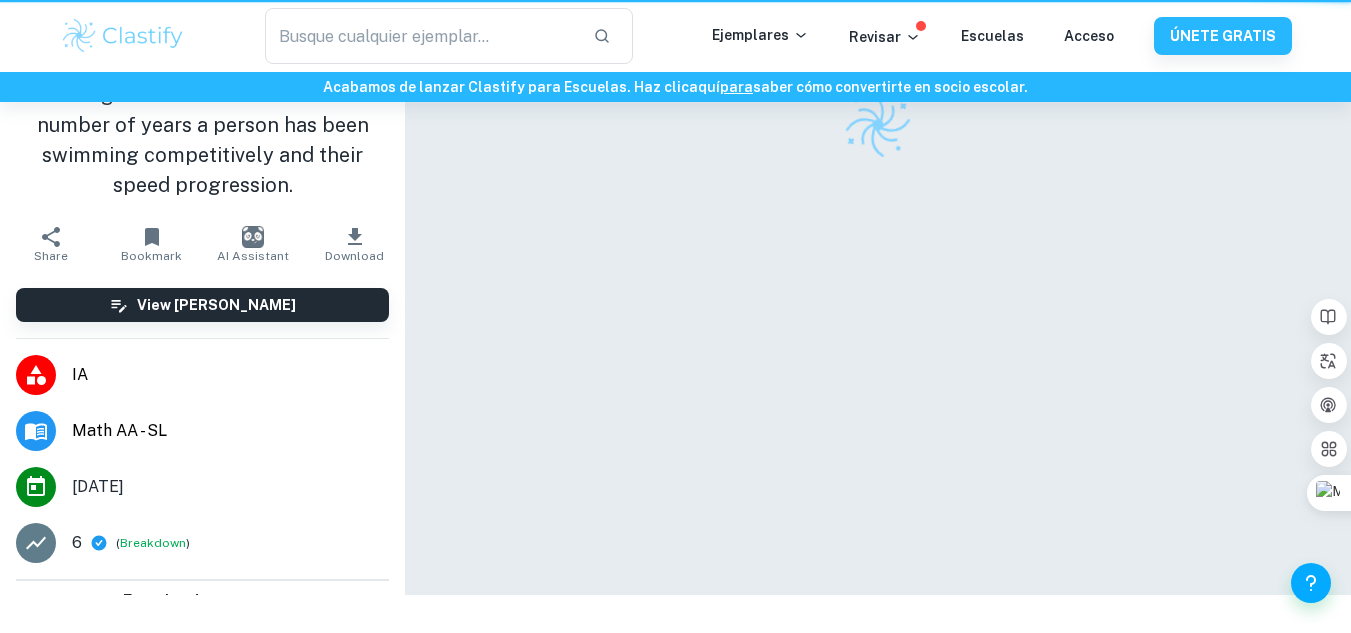 scroll, scrollTop: 0, scrollLeft: 0, axis: both 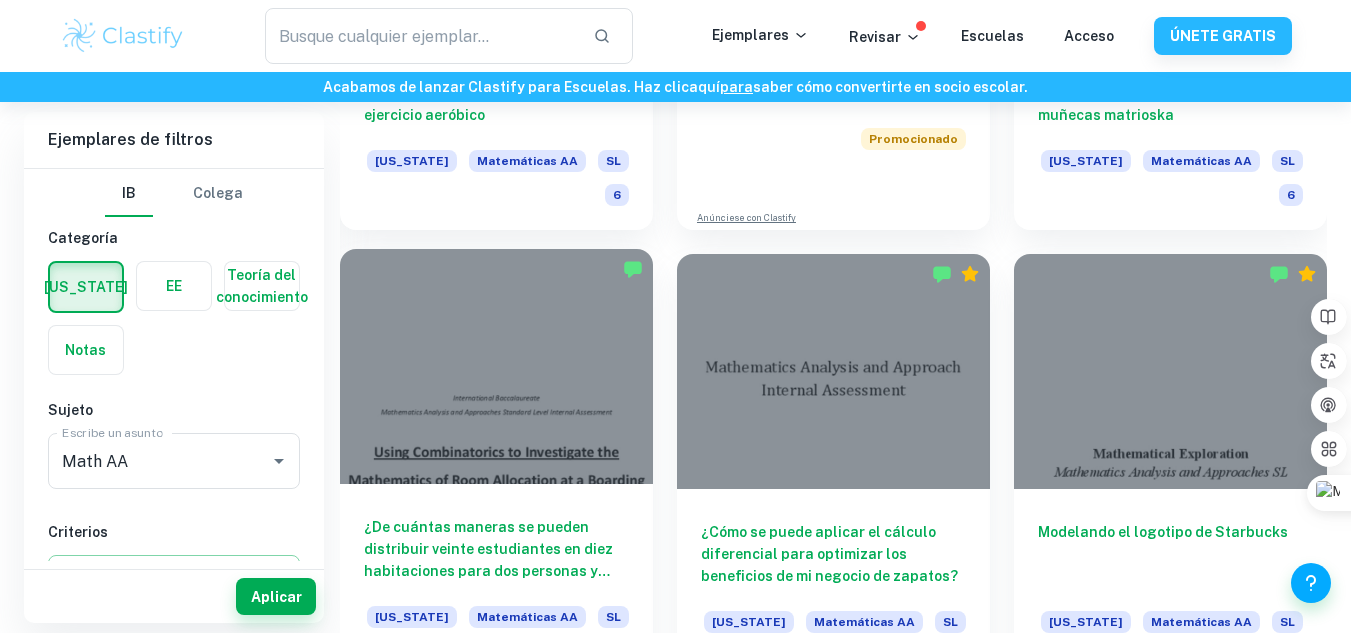 click on "¿De cuántas maneras se pueden distribuir veinte estudiantes en diez habitaciones para dos personas y cómo varía esta respuesta cuando se tienen en cuenta el grado y el género de los estudiantes?" at bounding box center (492, 582) 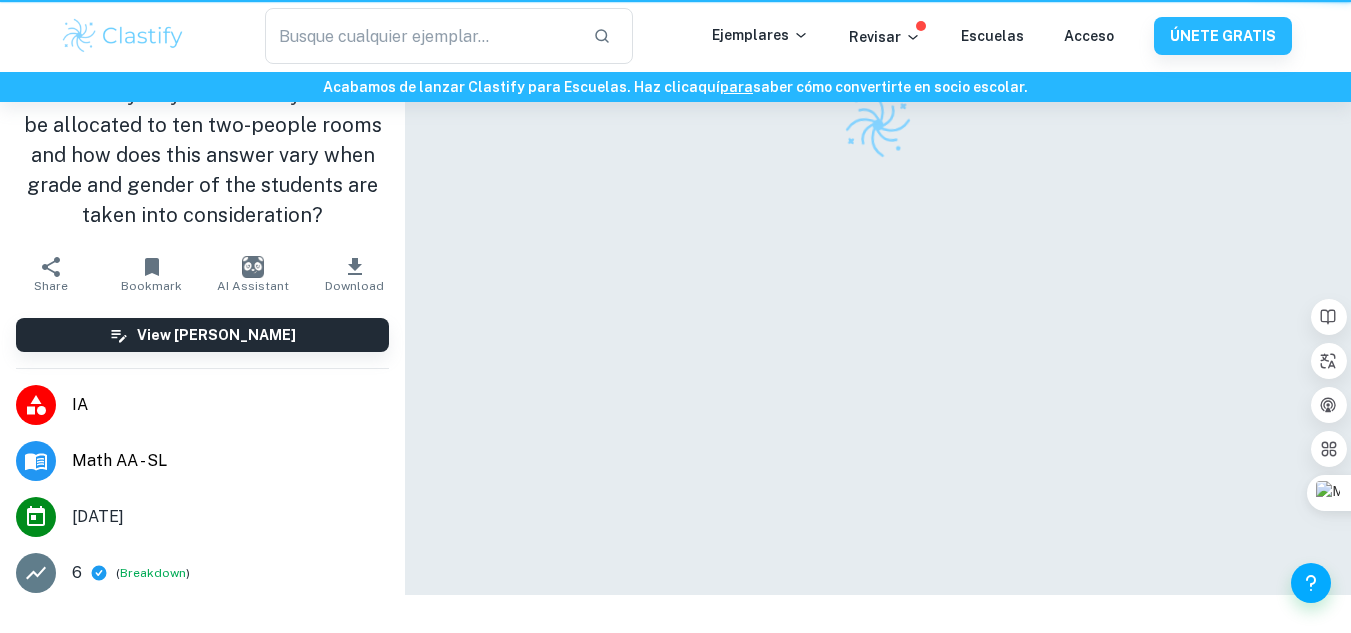 scroll, scrollTop: 0, scrollLeft: 0, axis: both 